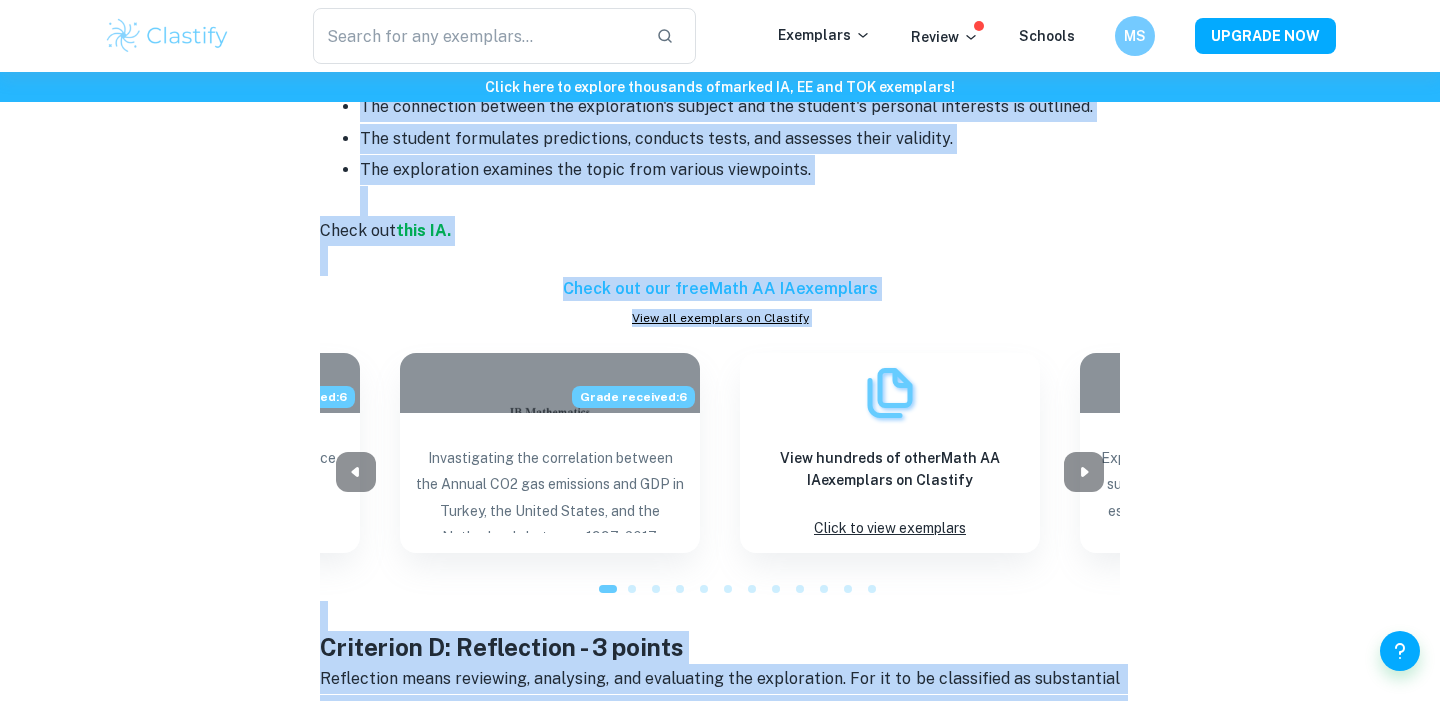scroll, scrollTop: 2417, scrollLeft: 0, axis: vertical 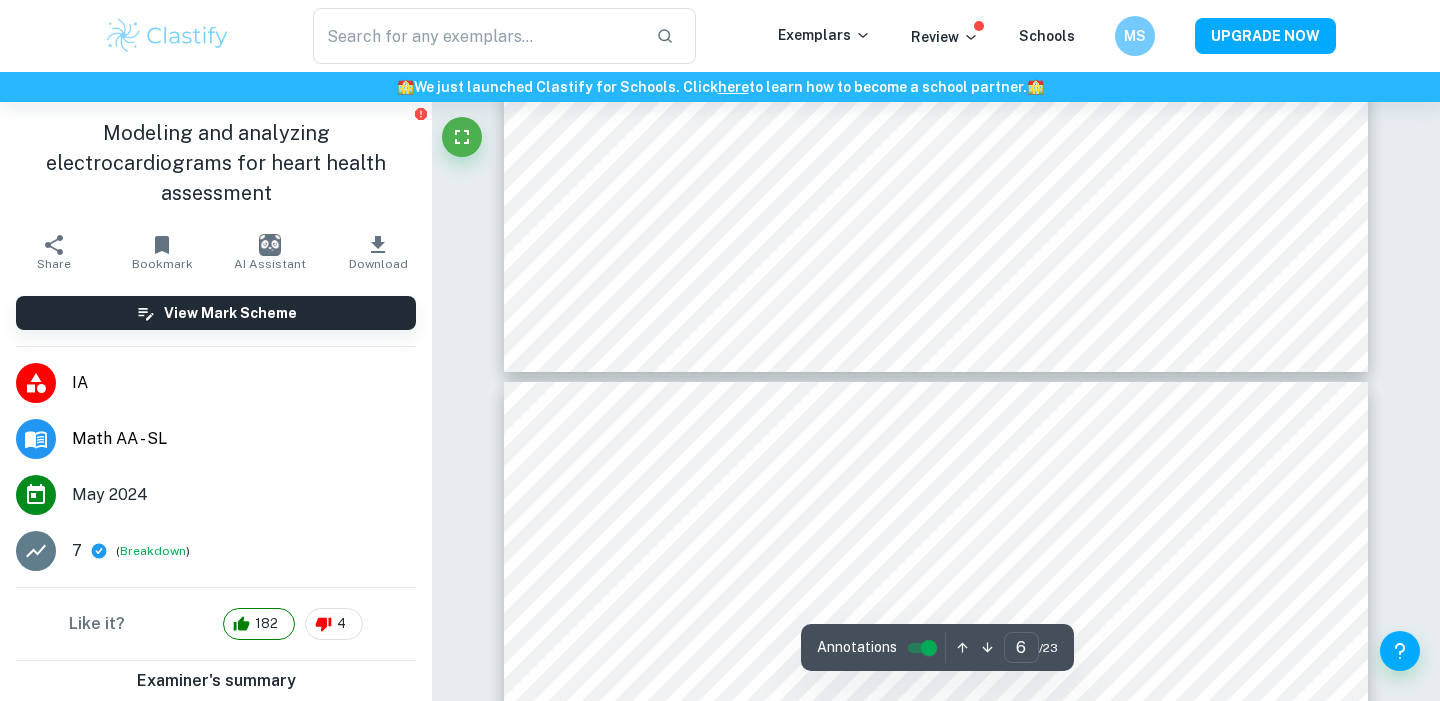 type on "7" 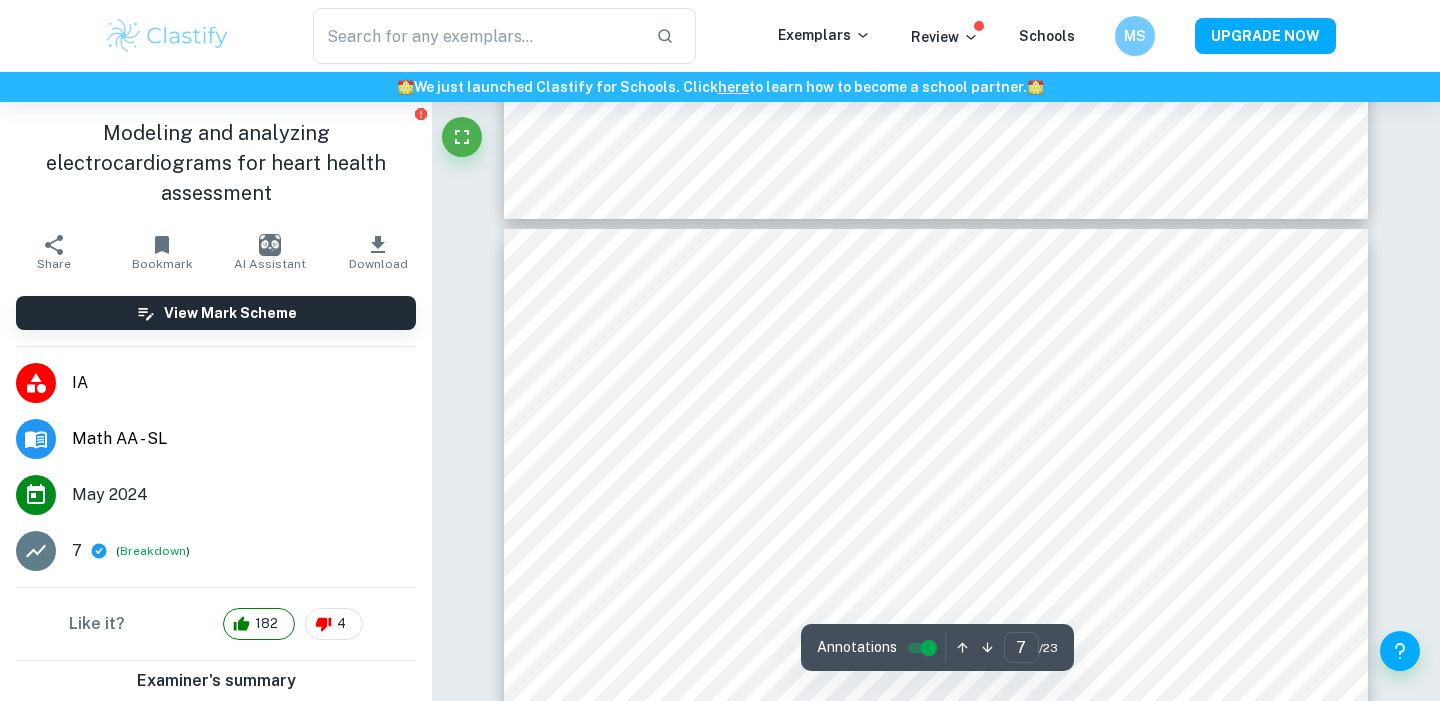 scroll, scrollTop: 7578, scrollLeft: 0, axis: vertical 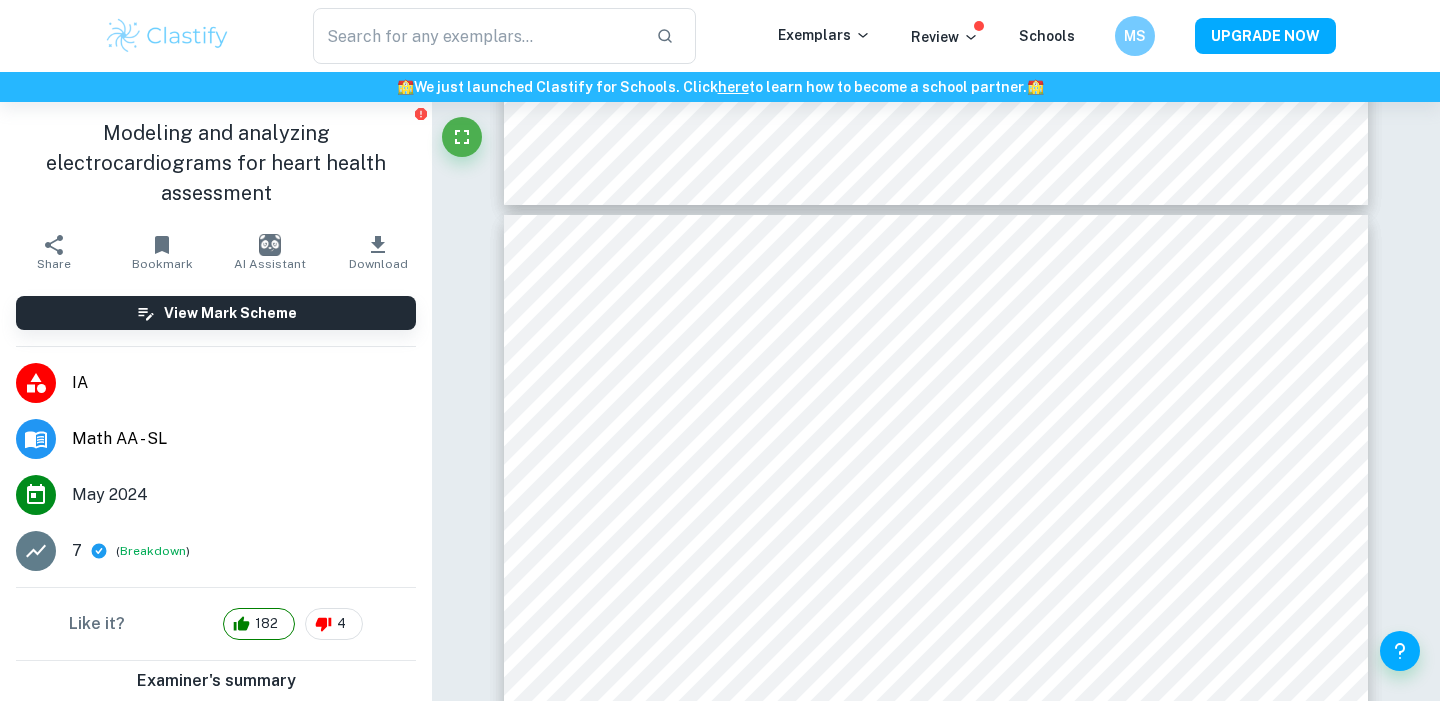 click on "​ Exemplars Review Schools MS UPGRADE NOW" at bounding box center (720, 36) 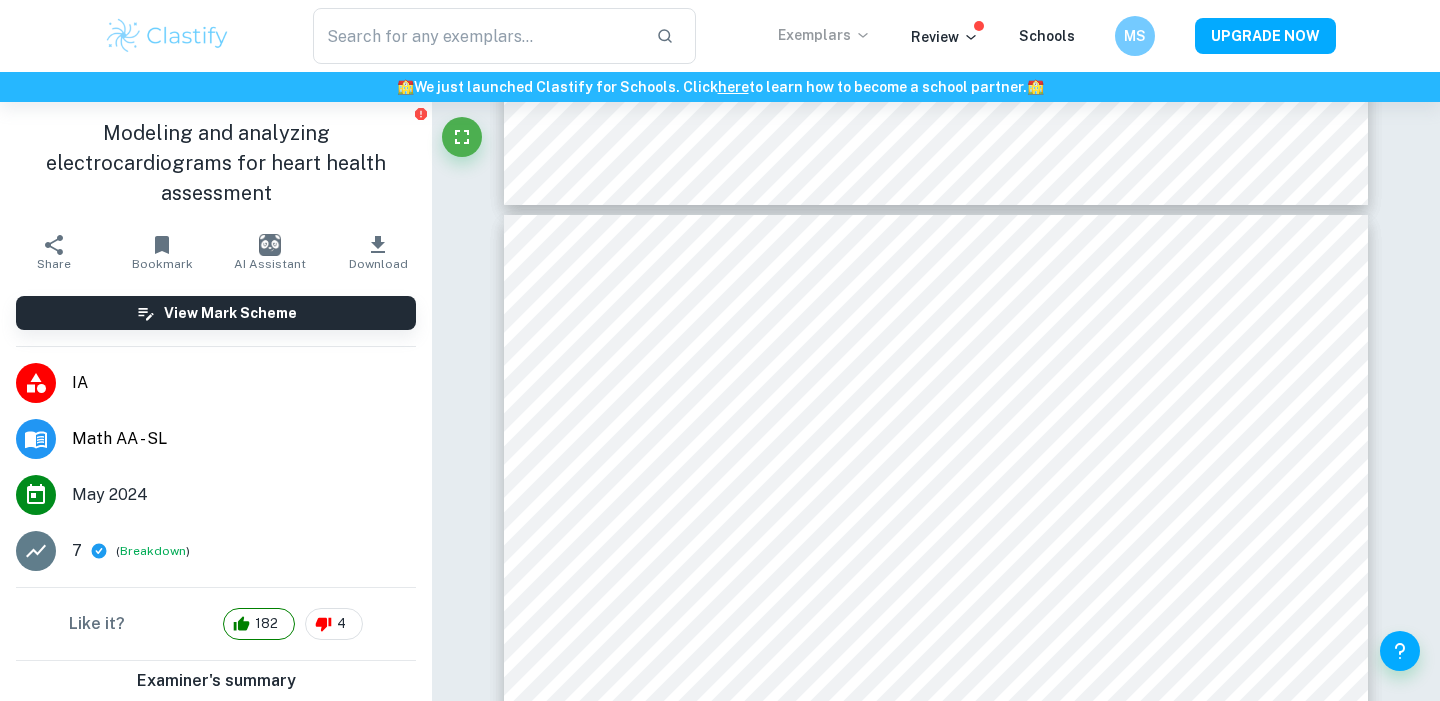 click on "Exemplars" at bounding box center [824, 35] 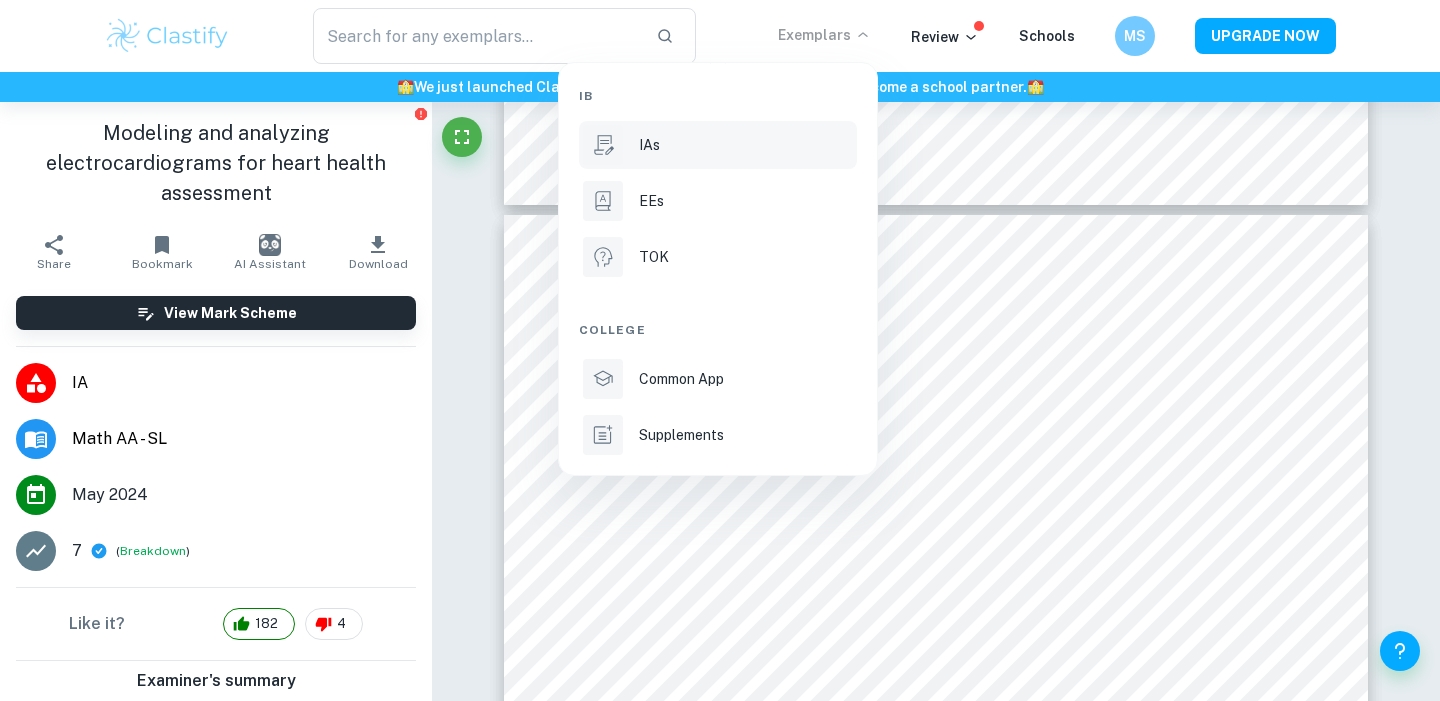 click on "IAs" at bounding box center [746, 145] 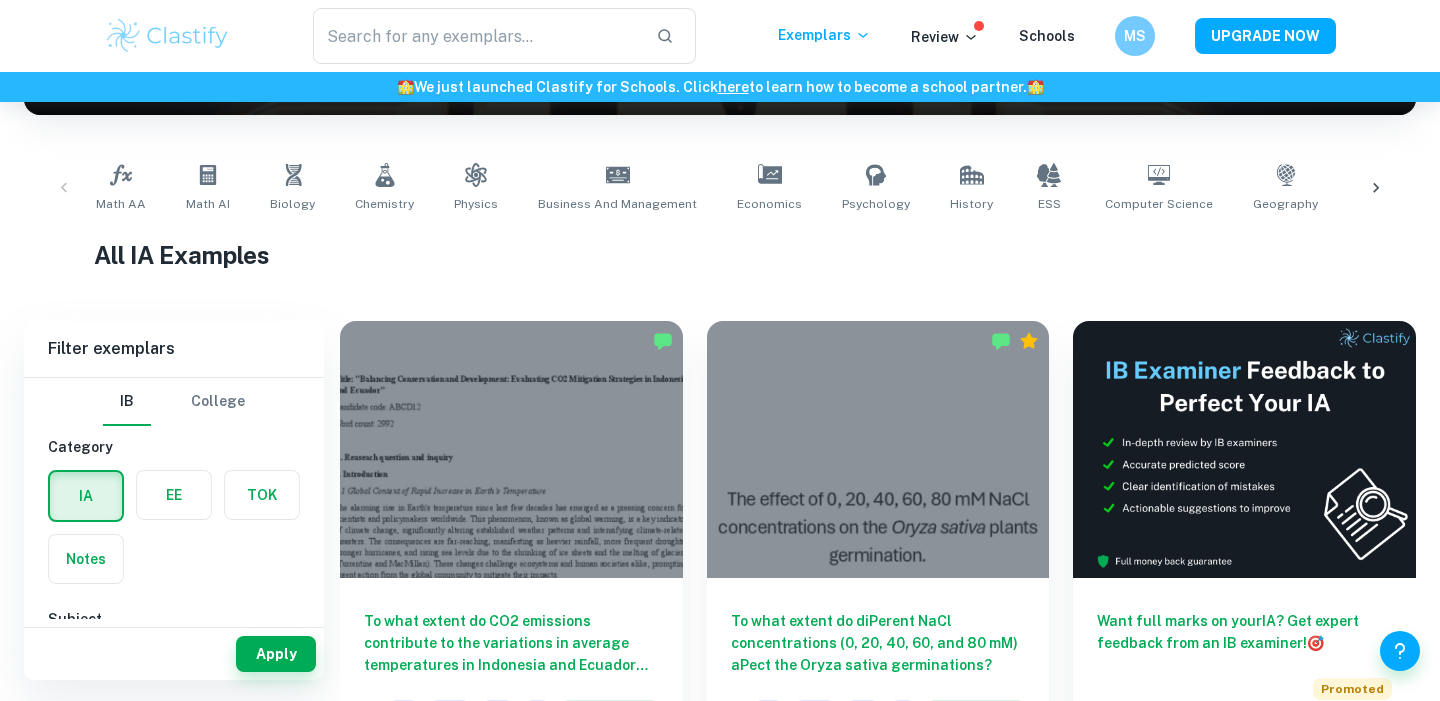 scroll, scrollTop: 342, scrollLeft: 0, axis: vertical 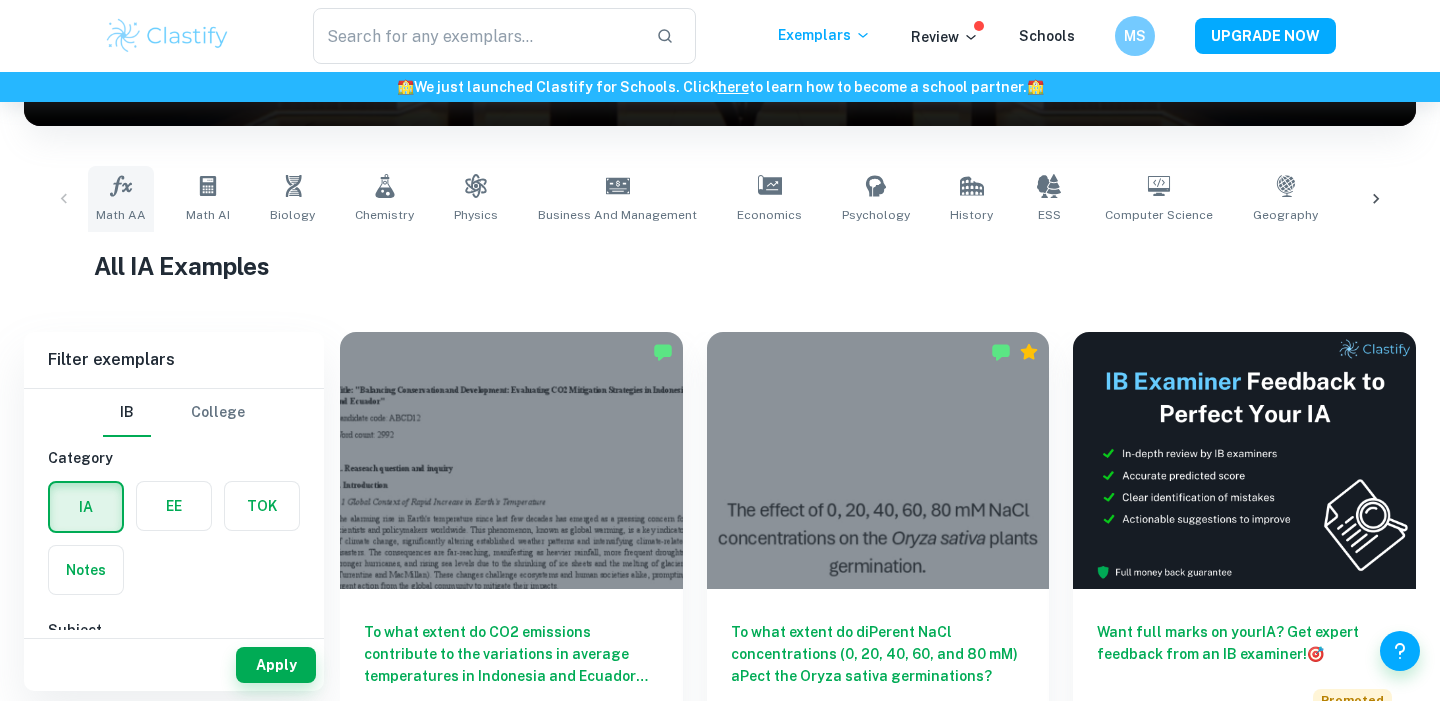 click on "Math AA" at bounding box center [121, 199] 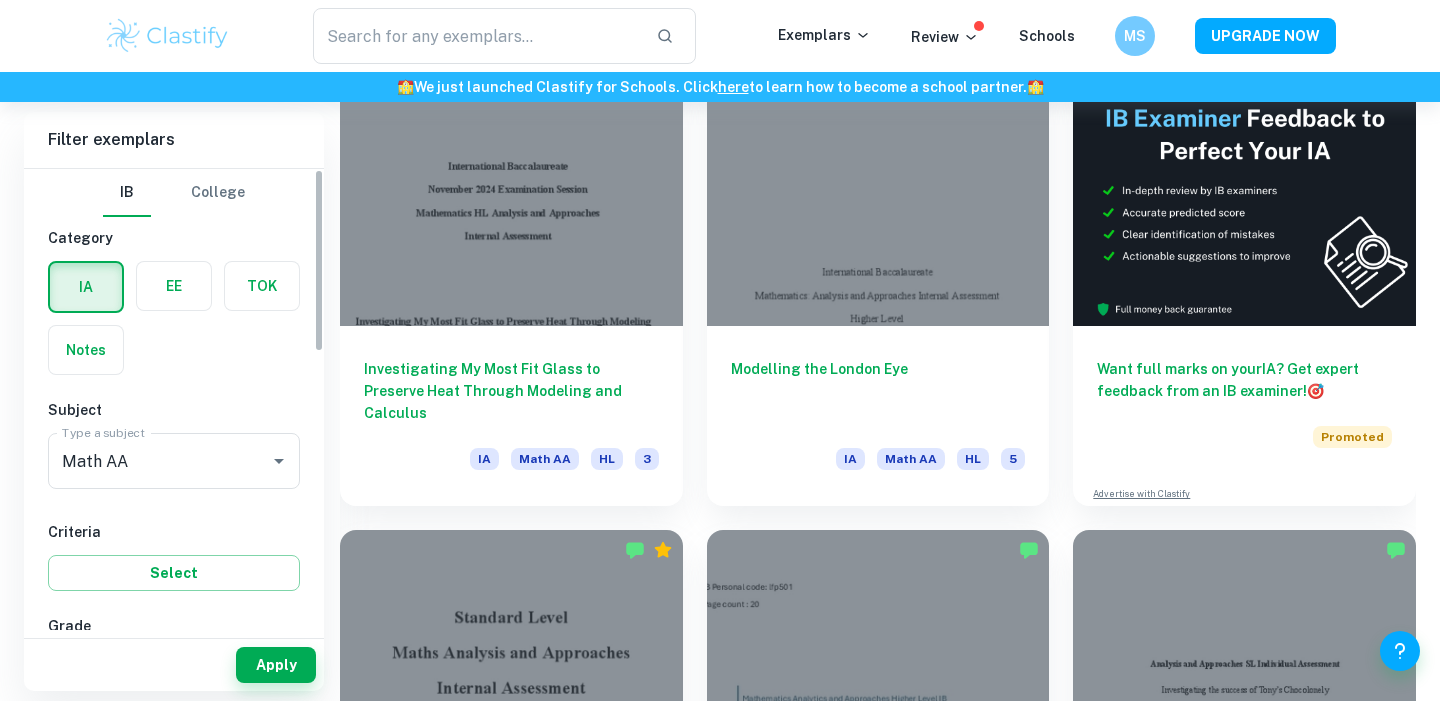 scroll, scrollTop: 643, scrollLeft: 0, axis: vertical 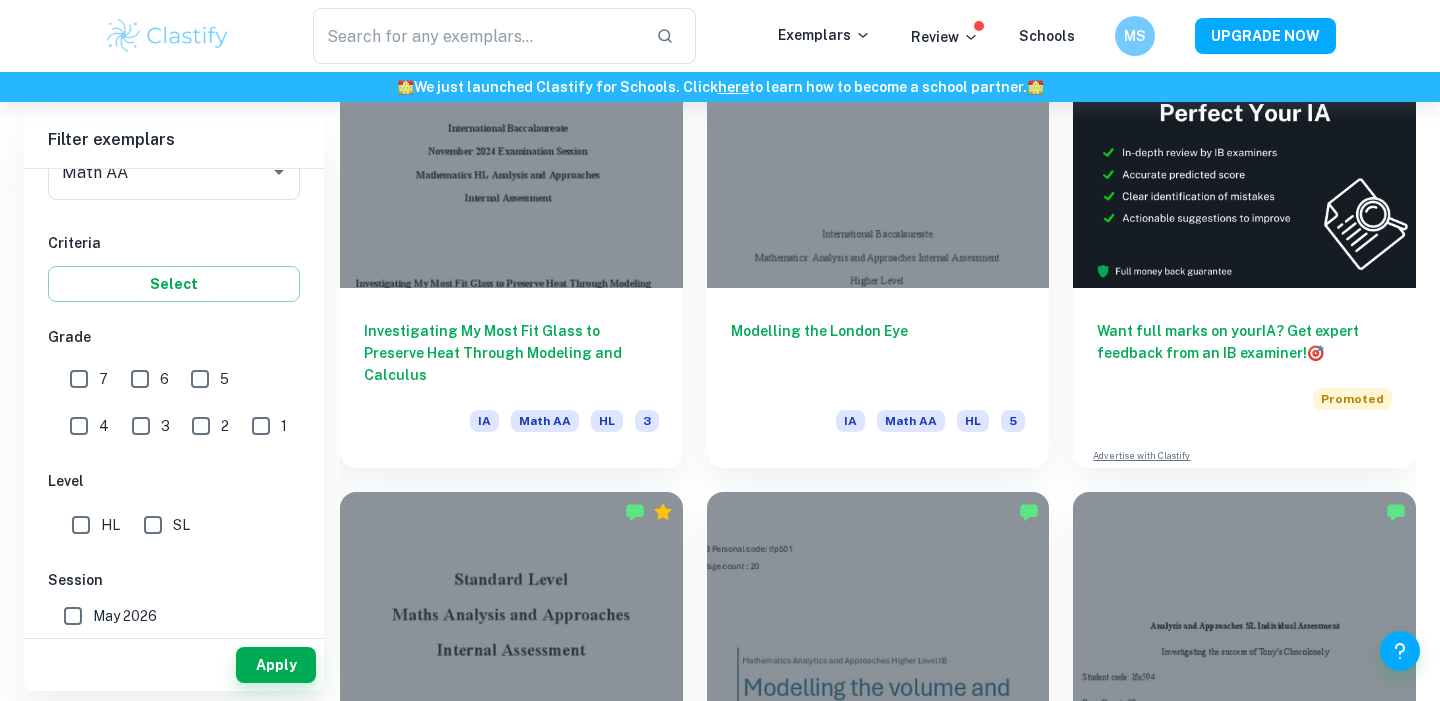click on "7" at bounding box center [79, 379] 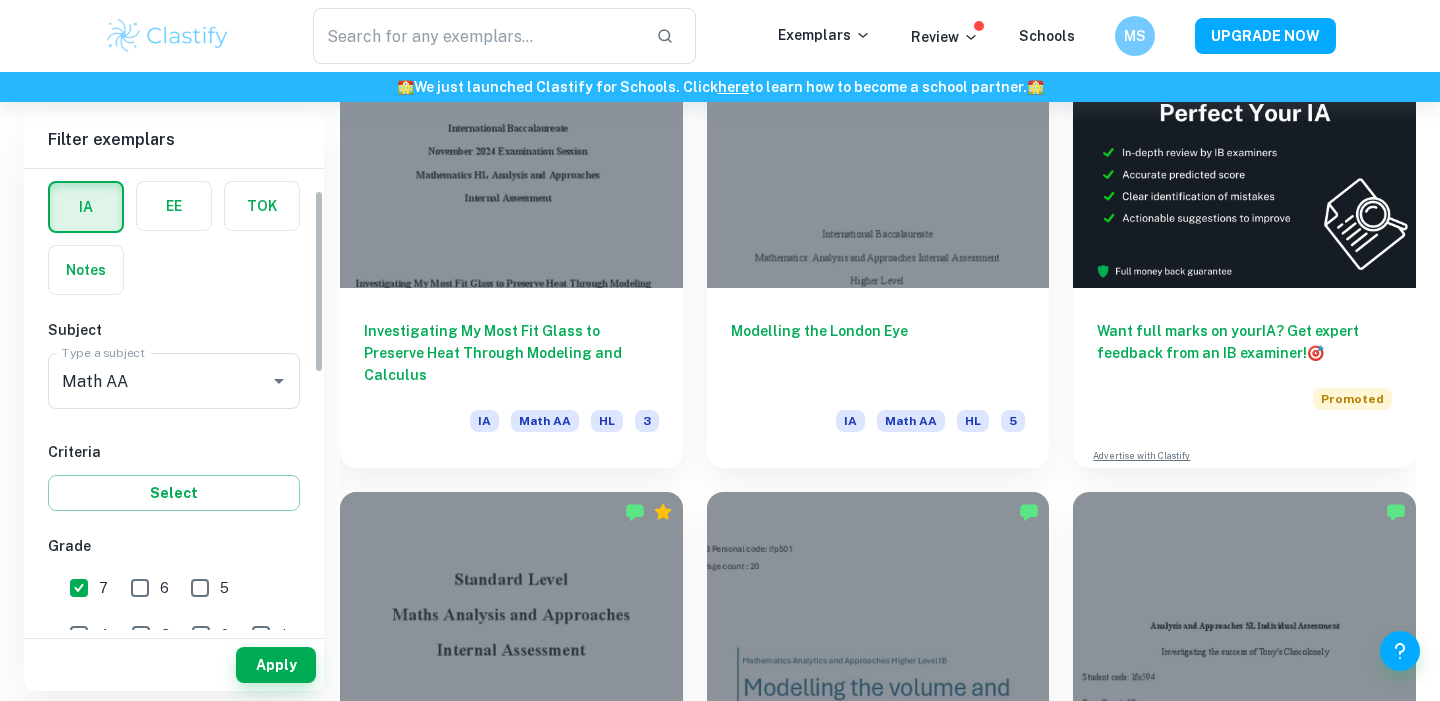 scroll, scrollTop: 53, scrollLeft: 0, axis: vertical 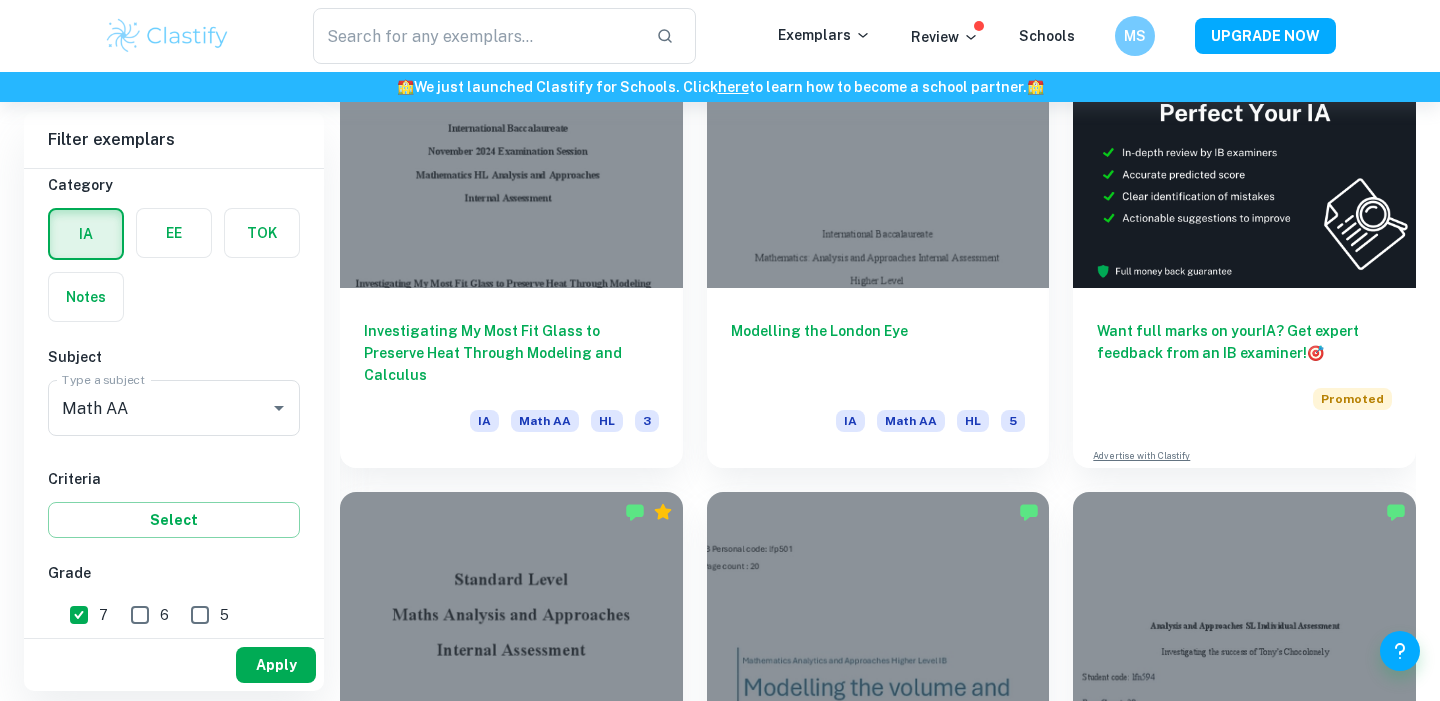 click on "Apply" at bounding box center [276, 665] 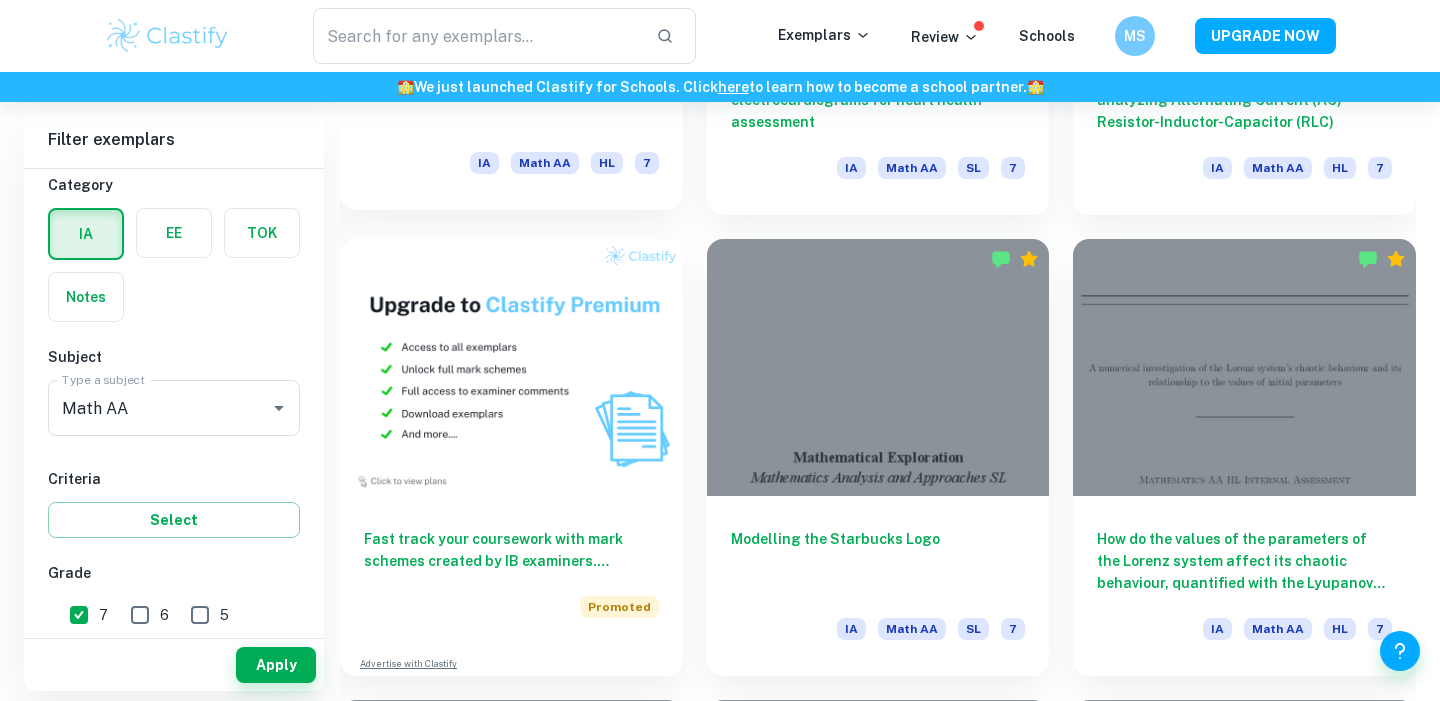 scroll, scrollTop: 1362, scrollLeft: 0, axis: vertical 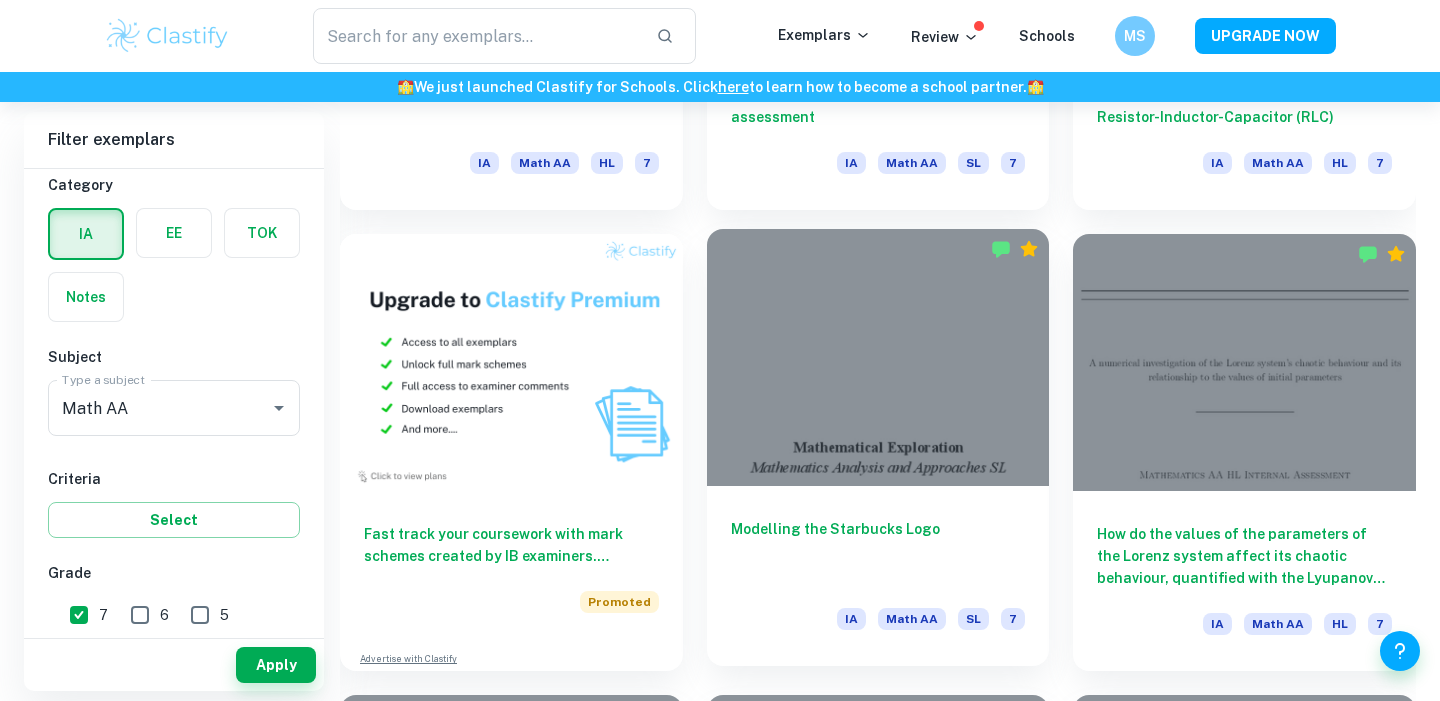 click on "Modelling the Starbucks Logo" at bounding box center (878, 551) 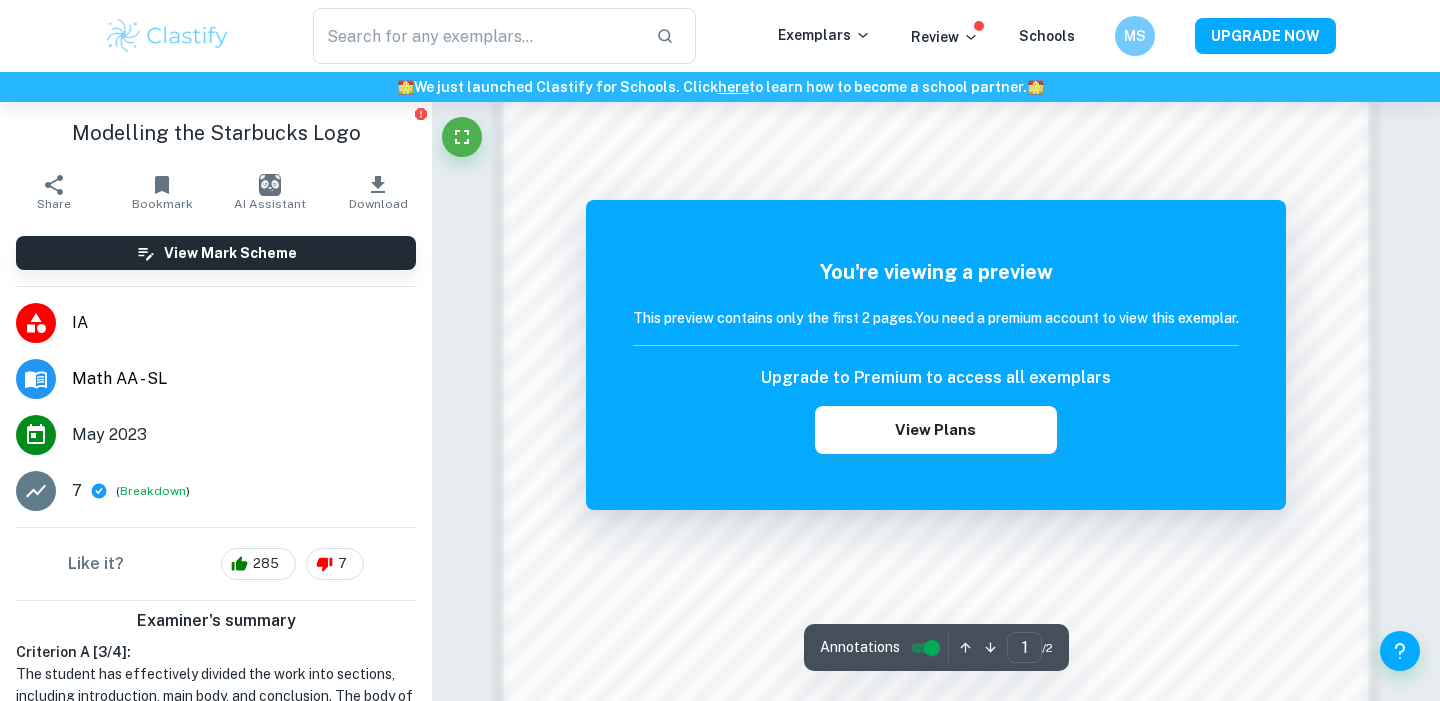 scroll, scrollTop: 2013, scrollLeft: 0, axis: vertical 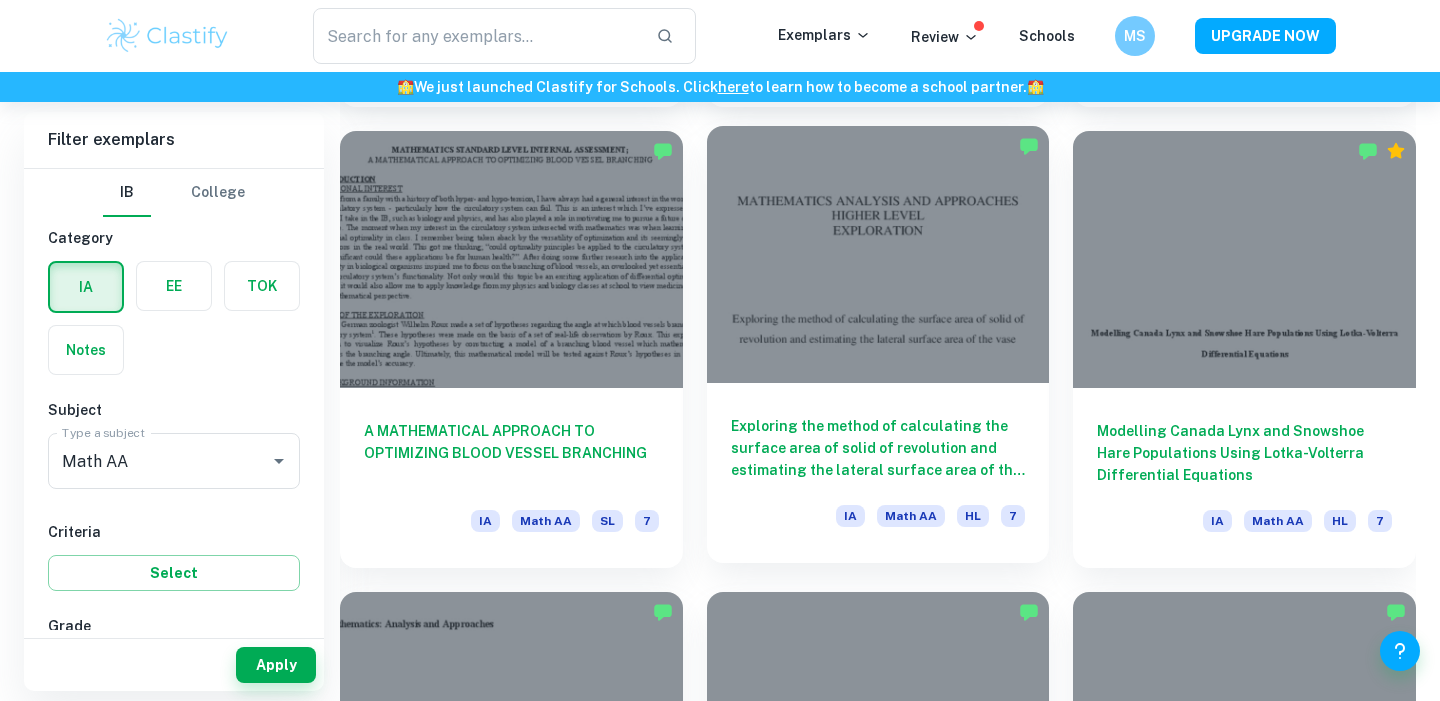 click on "Exploring the method of calculating the surface area of solid of revolution and estimating the lateral surface area of the vase" at bounding box center [878, 448] 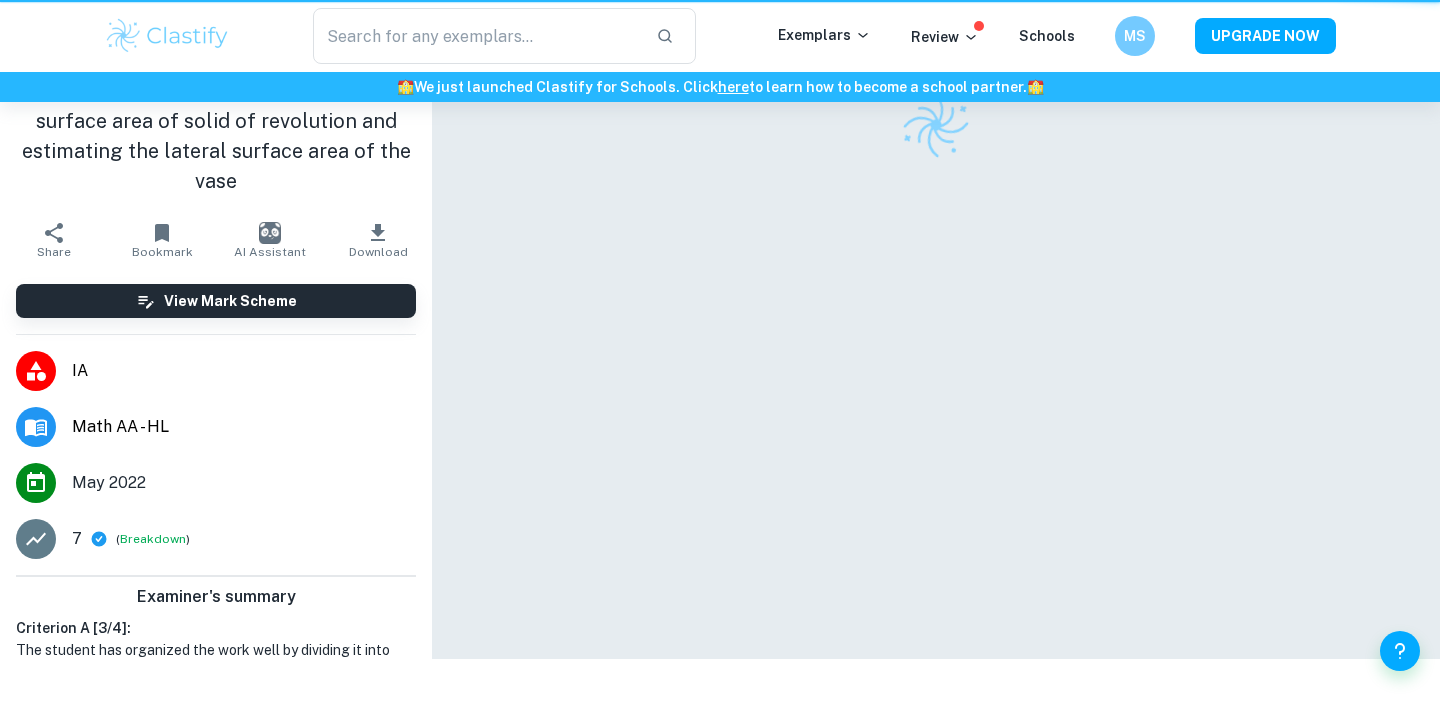 scroll, scrollTop: 0, scrollLeft: 0, axis: both 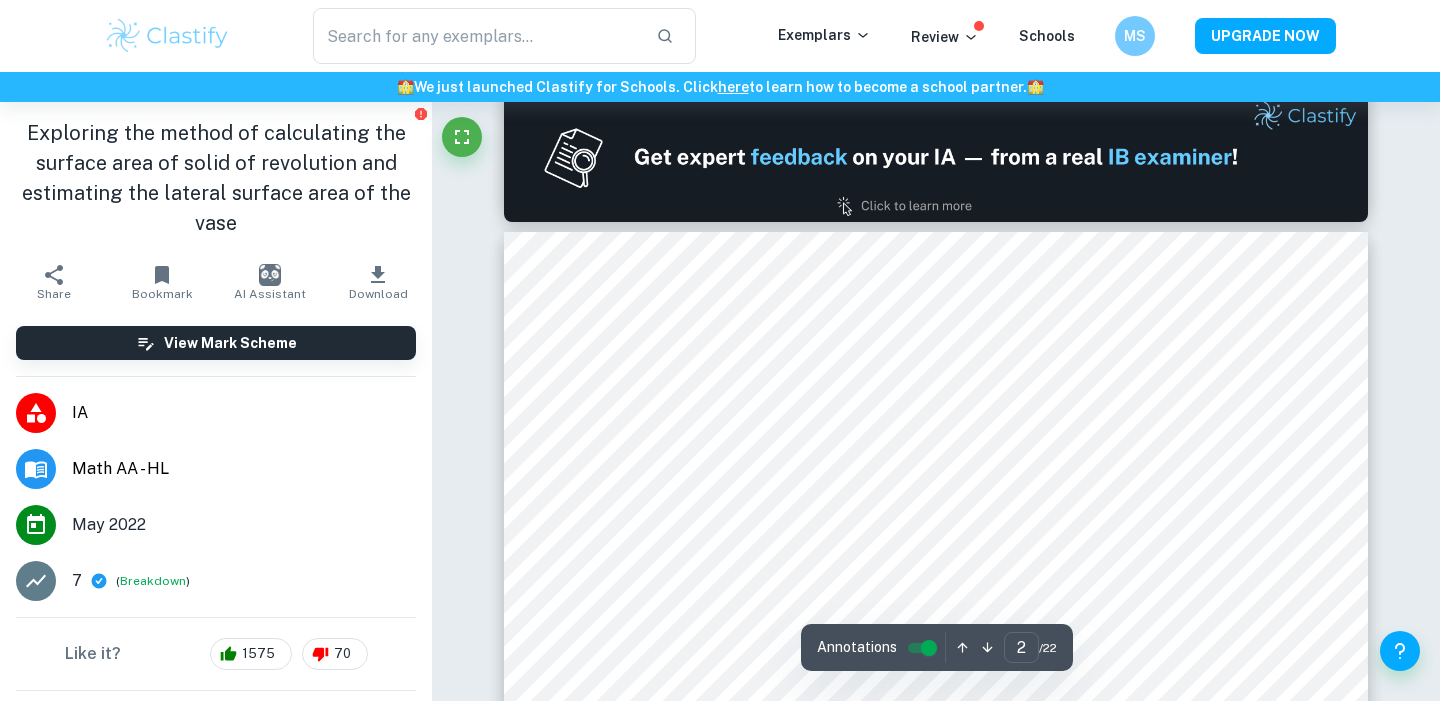 type on "1" 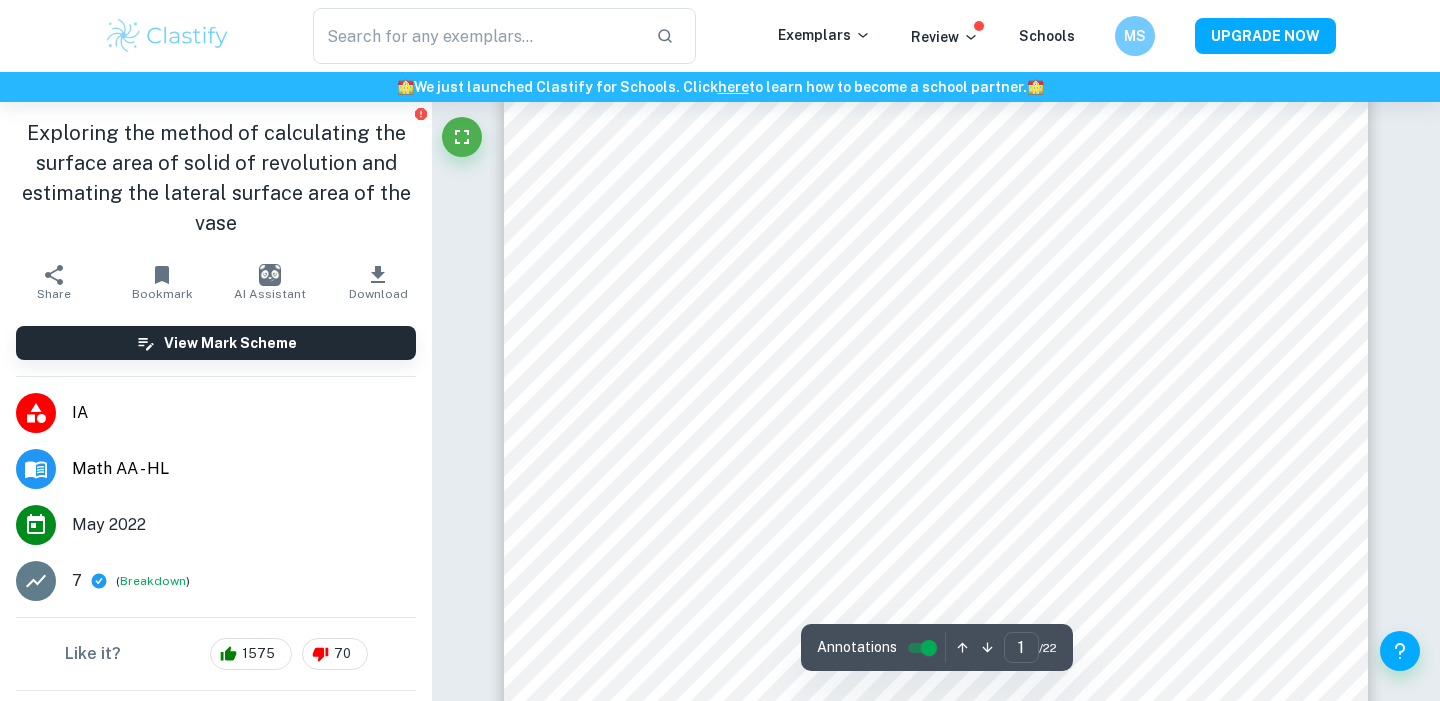 scroll, scrollTop: 62, scrollLeft: 0, axis: vertical 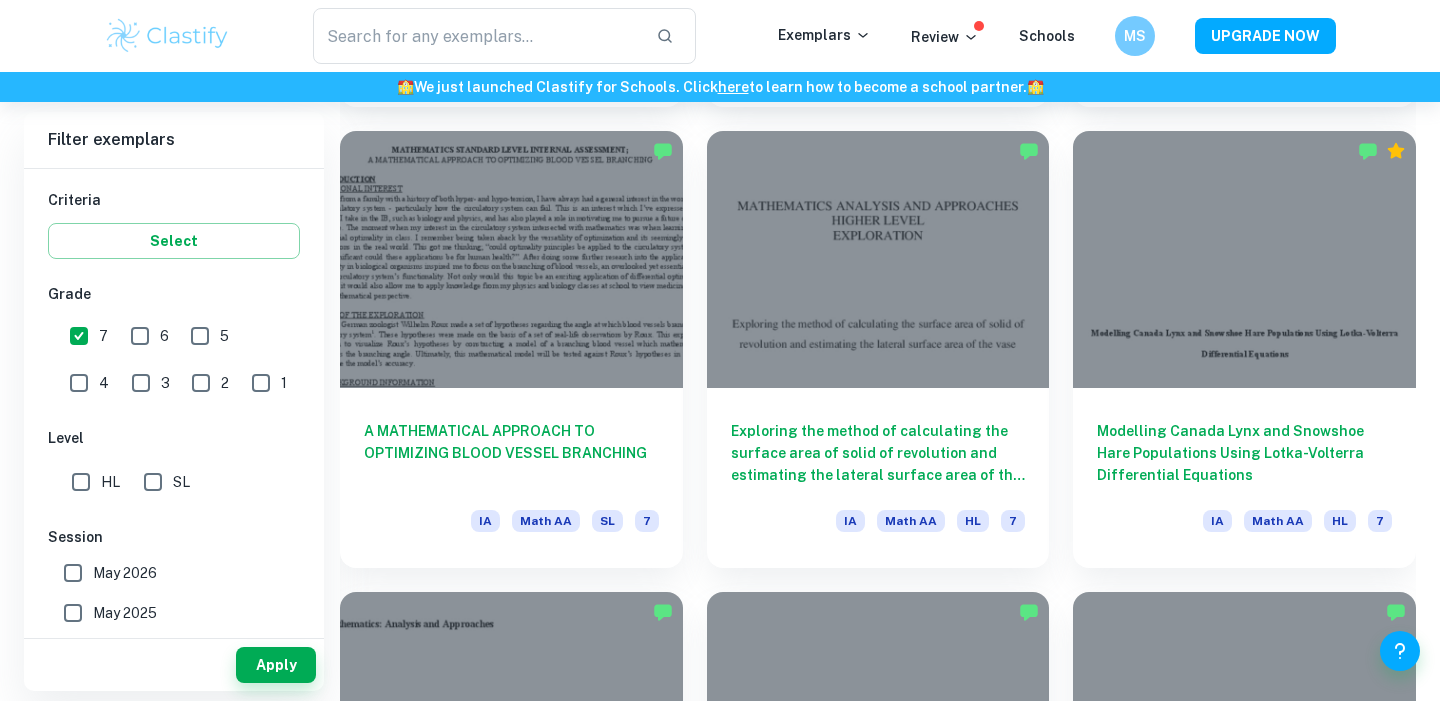 click on "SL" at bounding box center [153, 482] 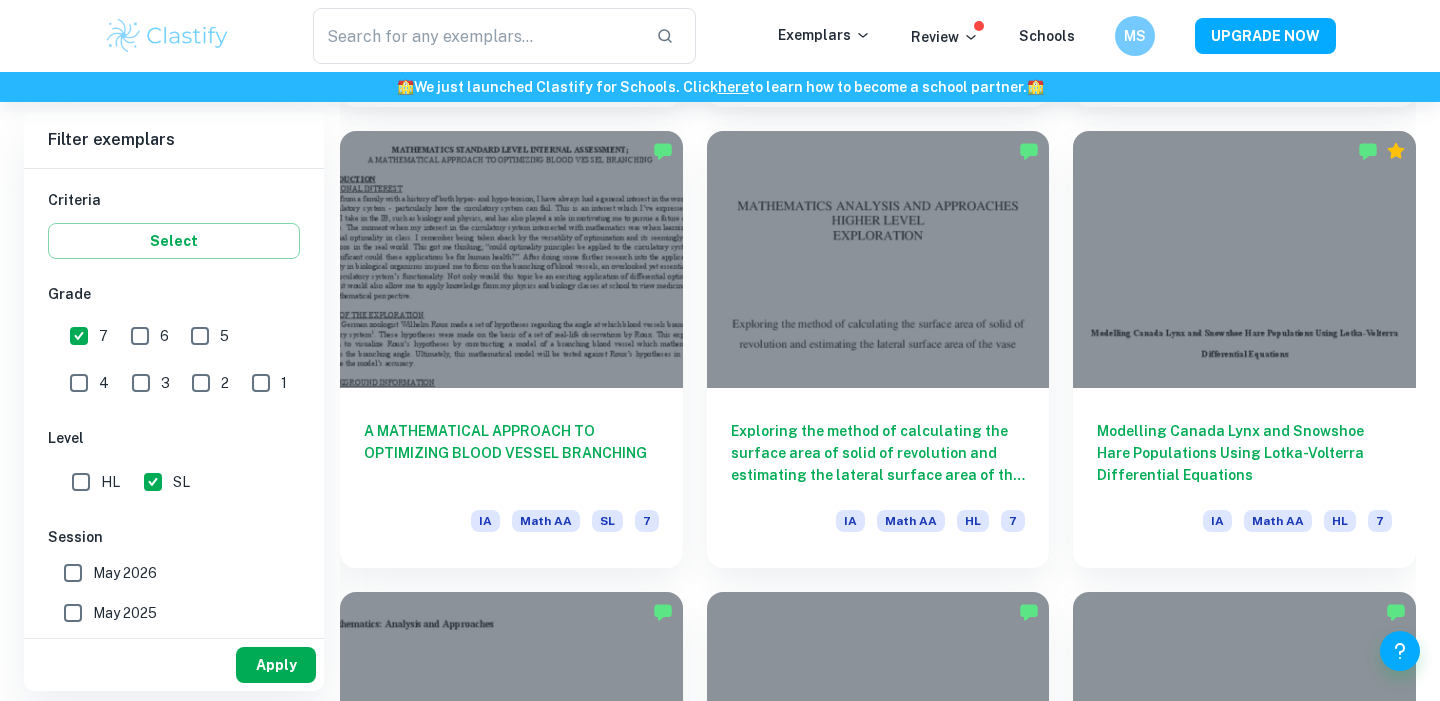 click on "Apply" at bounding box center (276, 665) 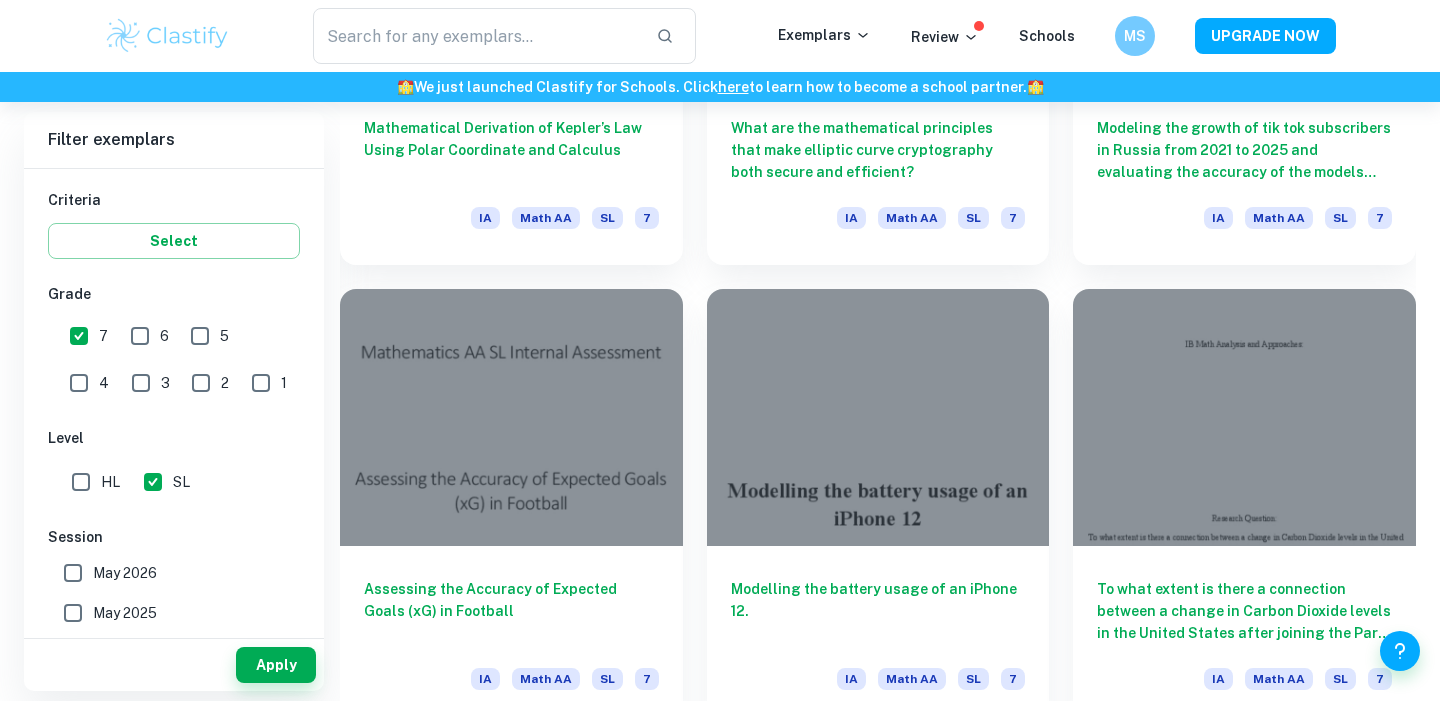 scroll, scrollTop: 4987, scrollLeft: 0, axis: vertical 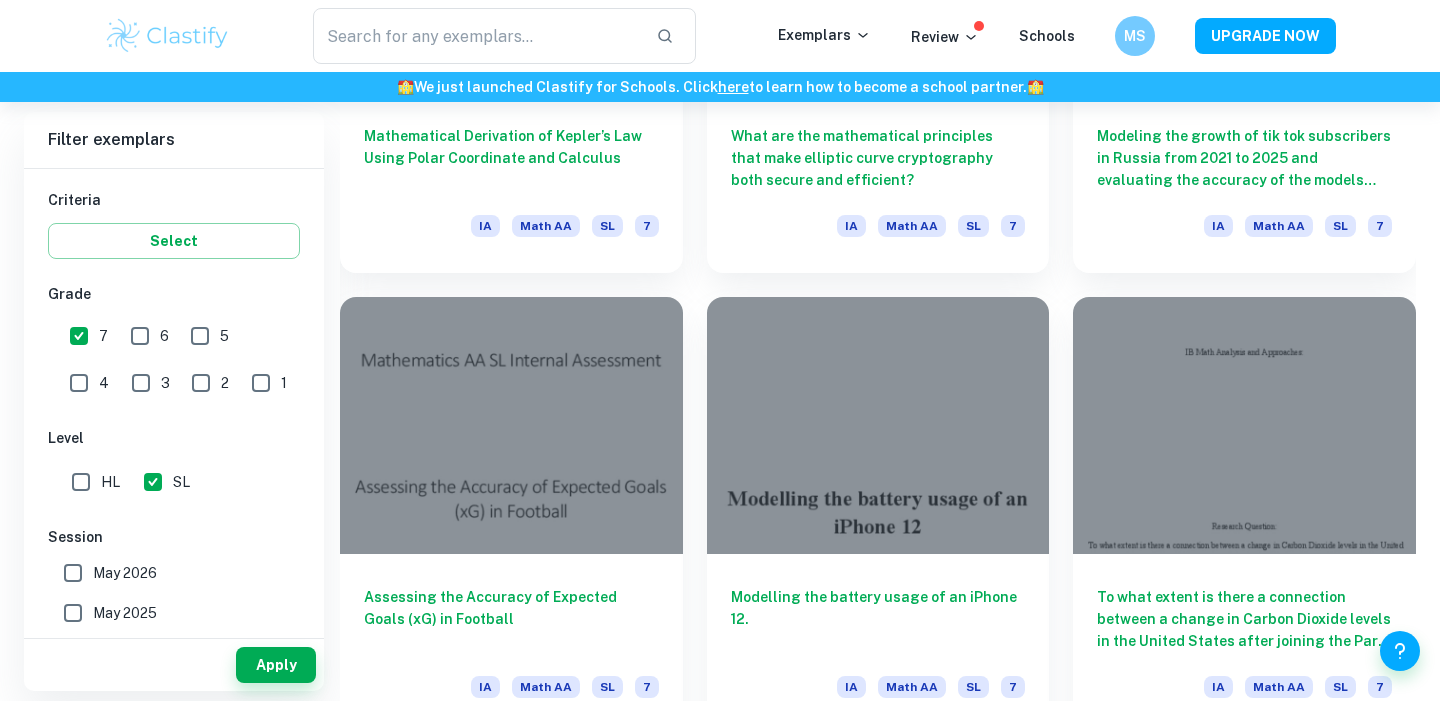 click on "🏫  We just launched Clastify for Schools. Click  here  to learn how to become a school partner.  🏫" at bounding box center [720, 87] 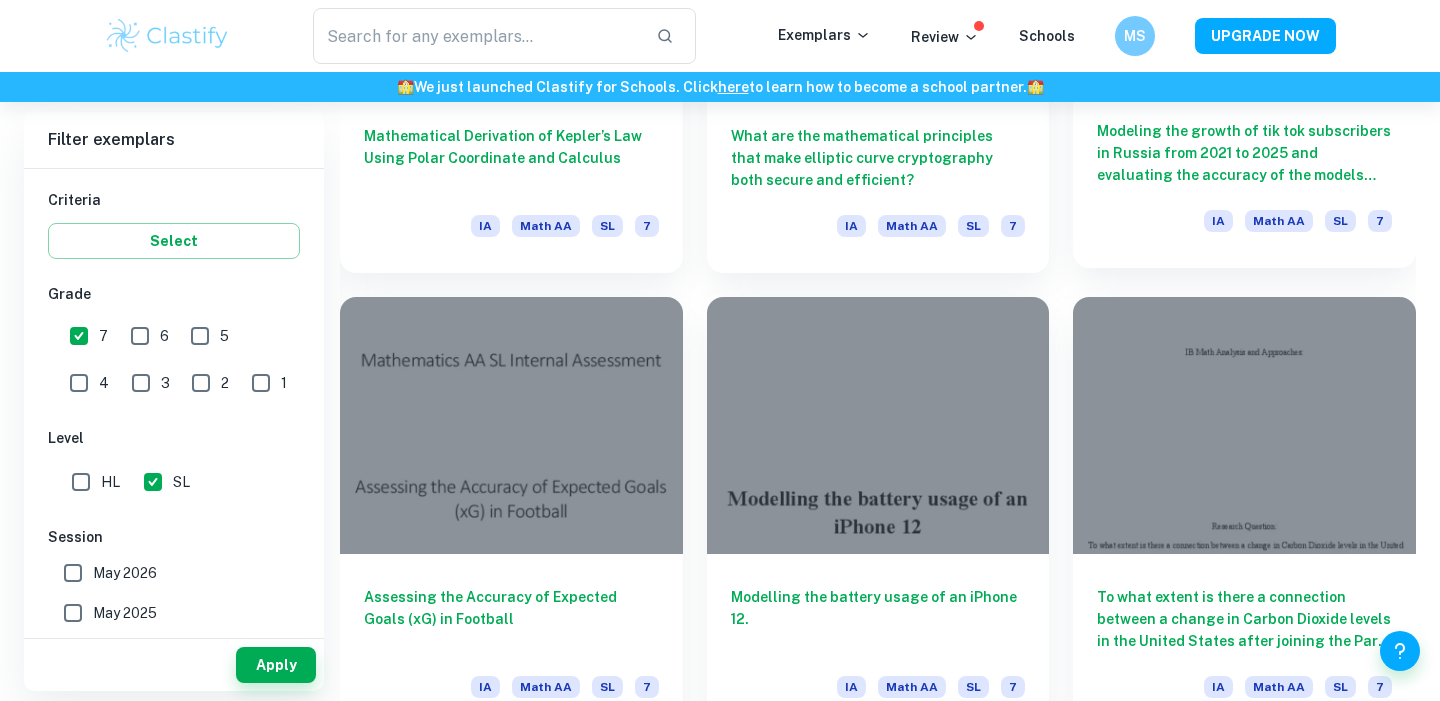 click on "Modeling the growth of tik tok subscribers in Russia from 2021 to 2025 and evaluating the accuracy of the models used." at bounding box center (1244, 153) 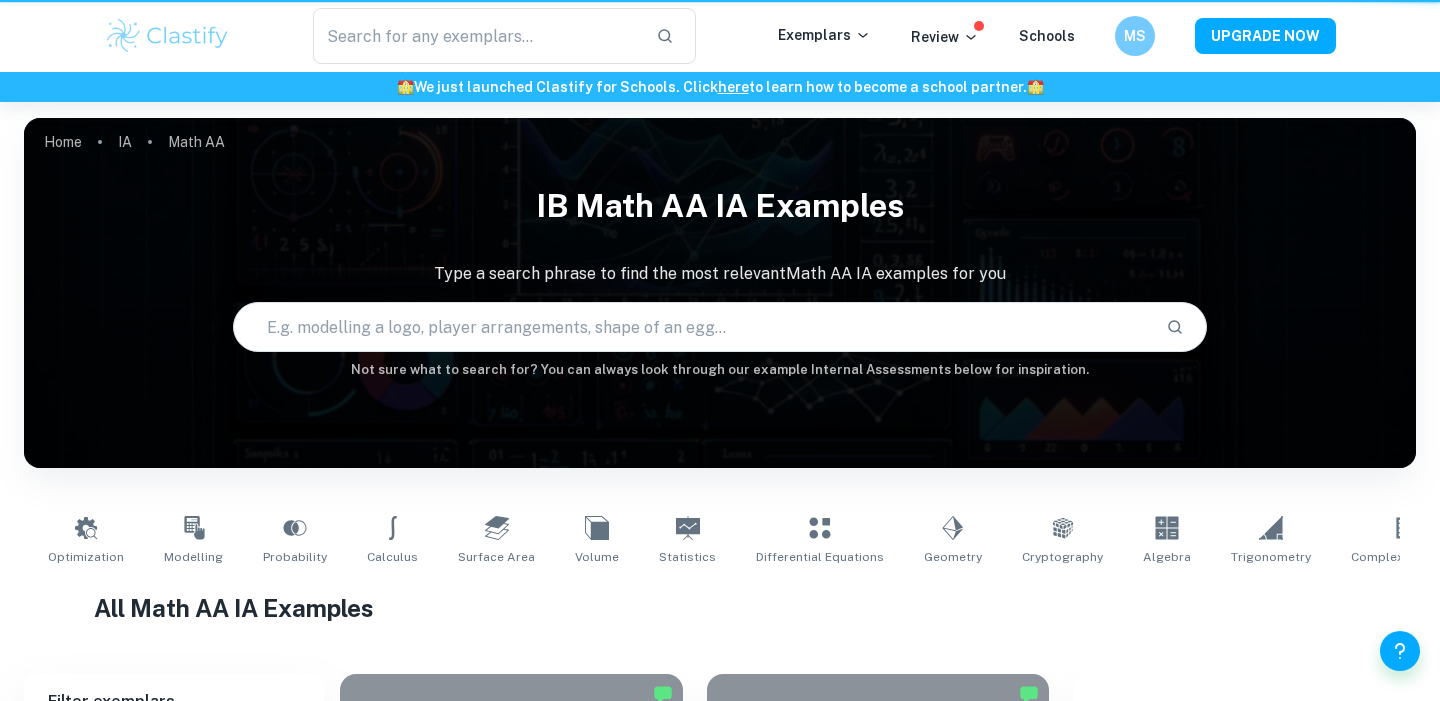 scroll, scrollTop: 4987, scrollLeft: 0, axis: vertical 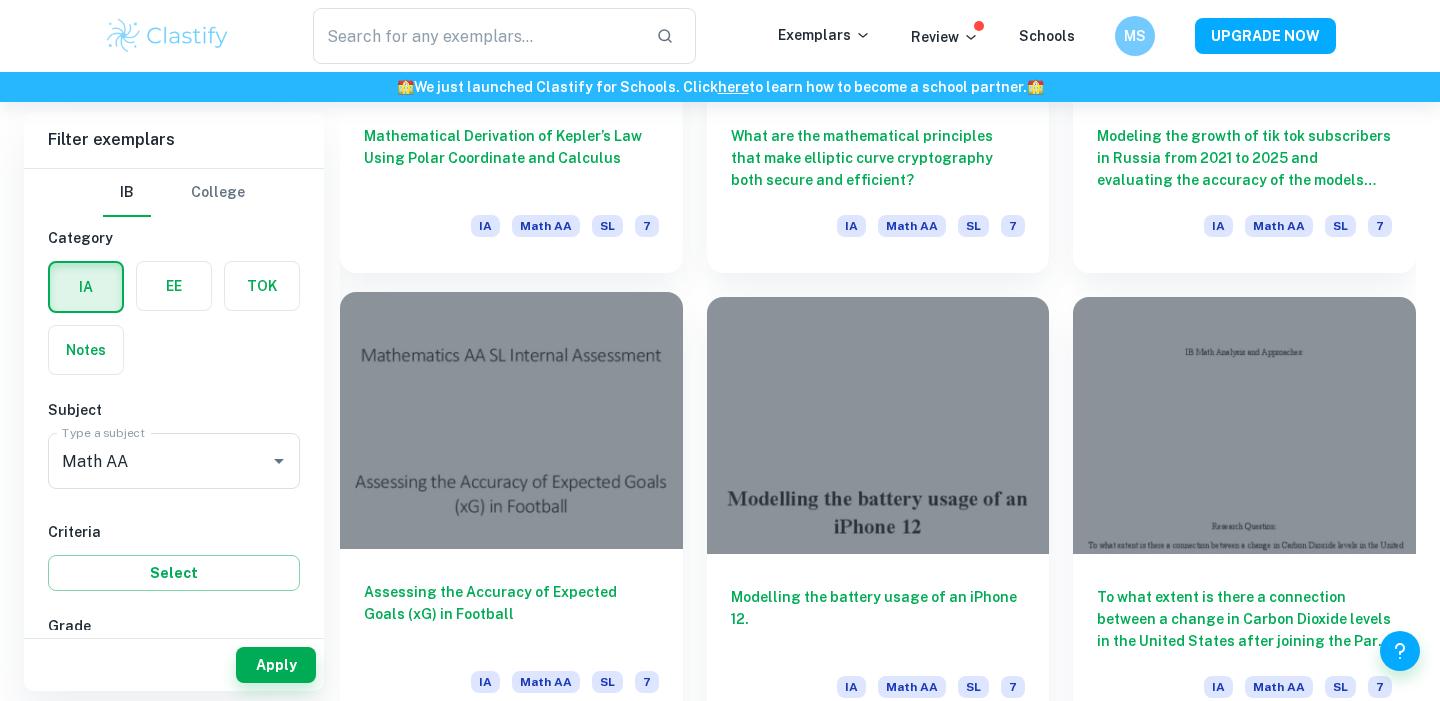 click at bounding box center [511, 420] 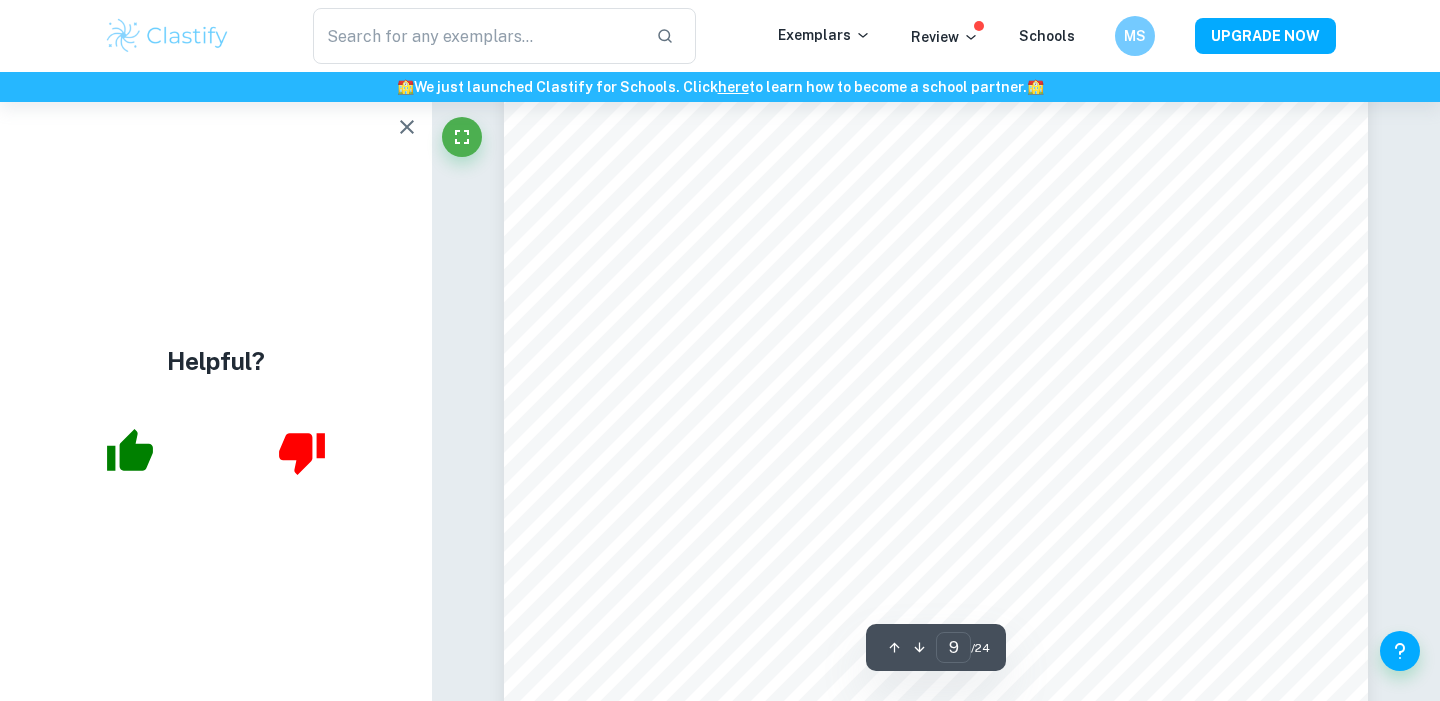 scroll, scrollTop: 9956, scrollLeft: 0, axis: vertical 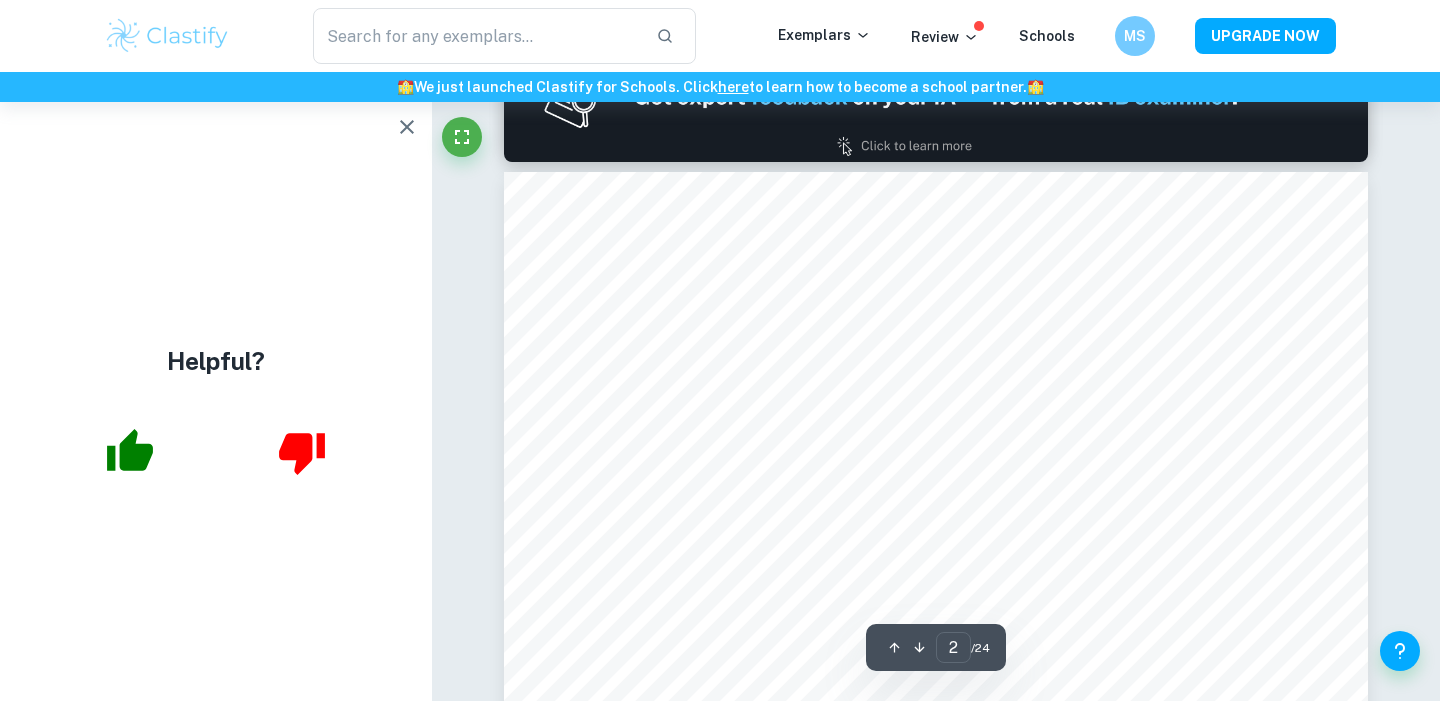 type on "1" 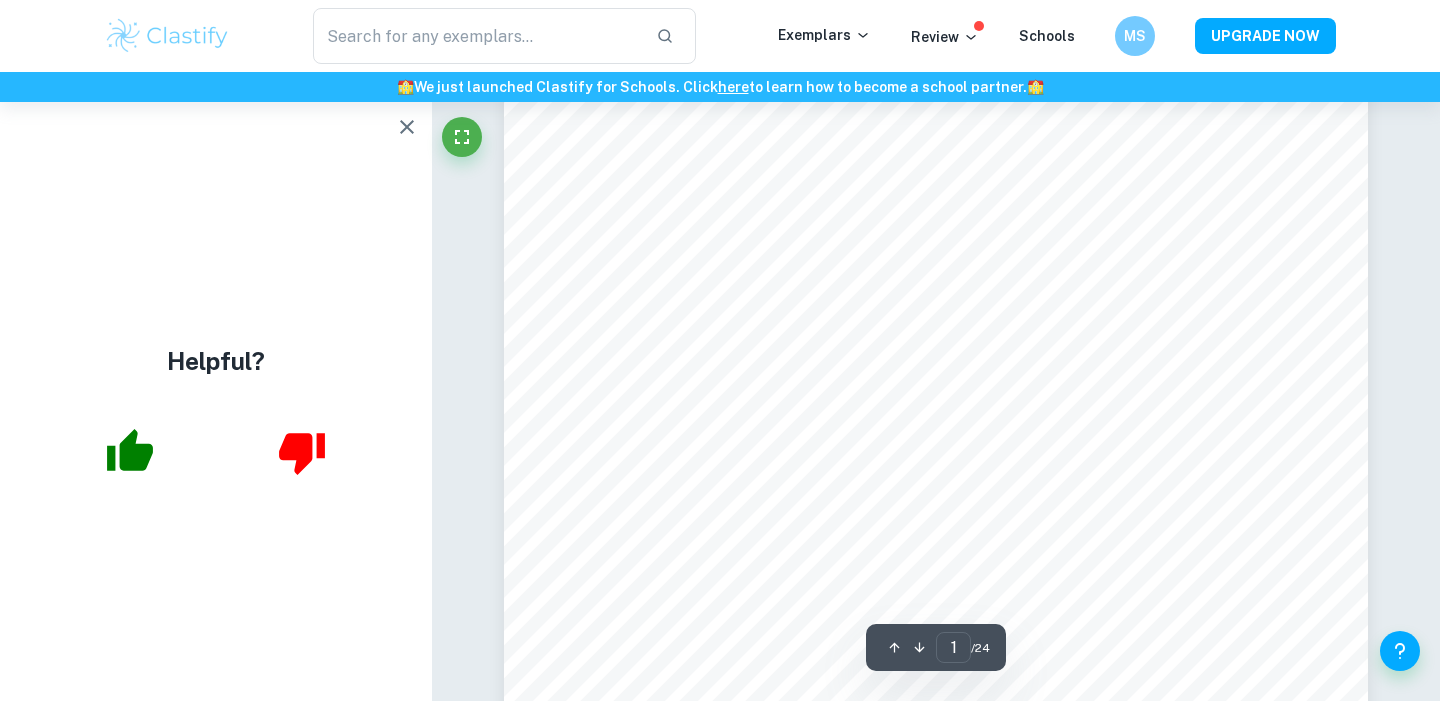 scroll, scrollTop: 0, scrollLeft: 0, axis: both 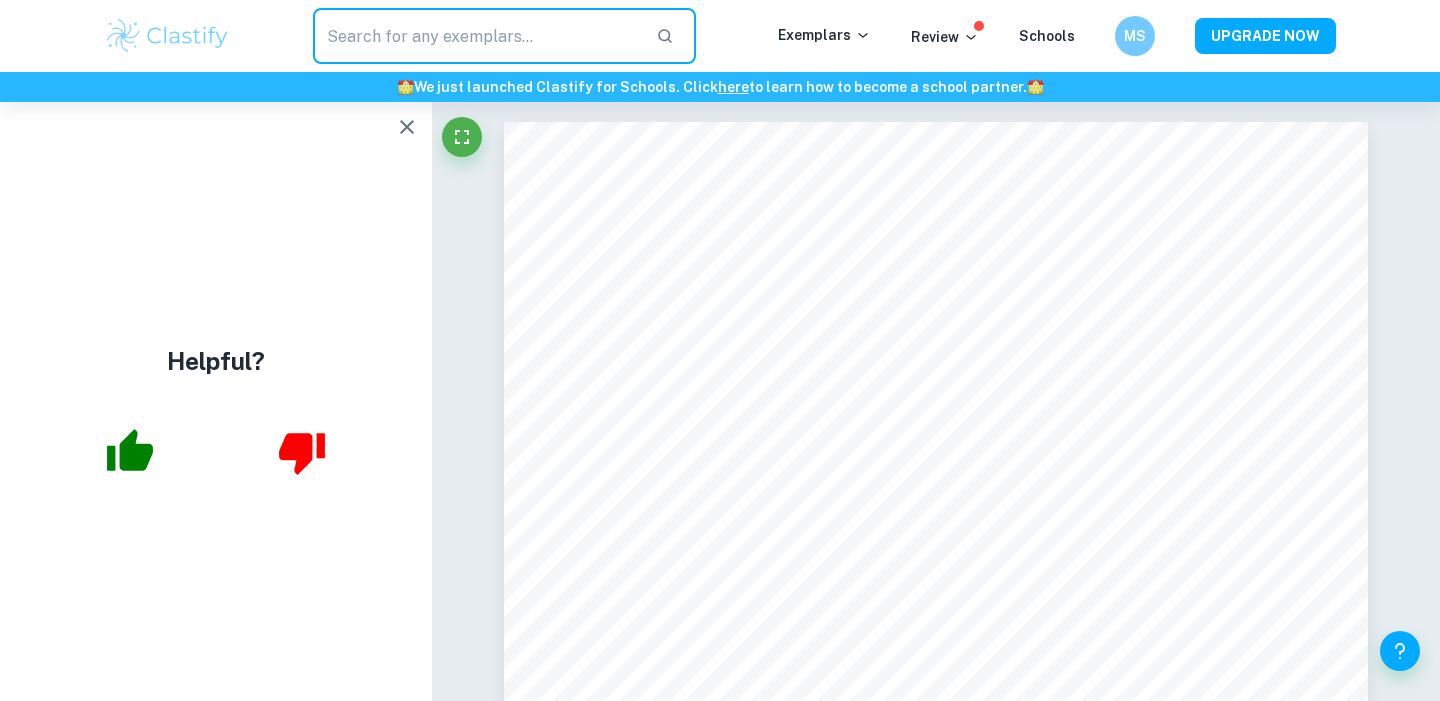 click at bounding box center [476, 36] 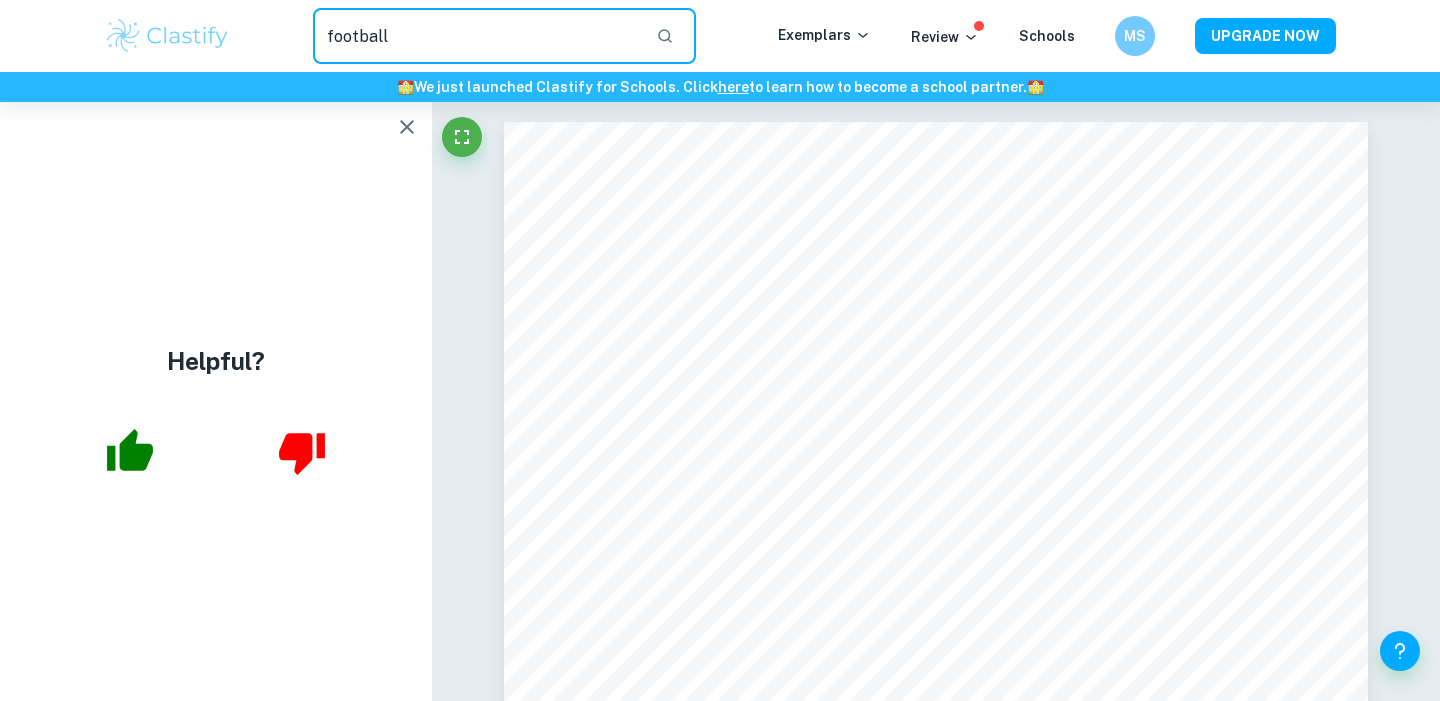 type on "football" 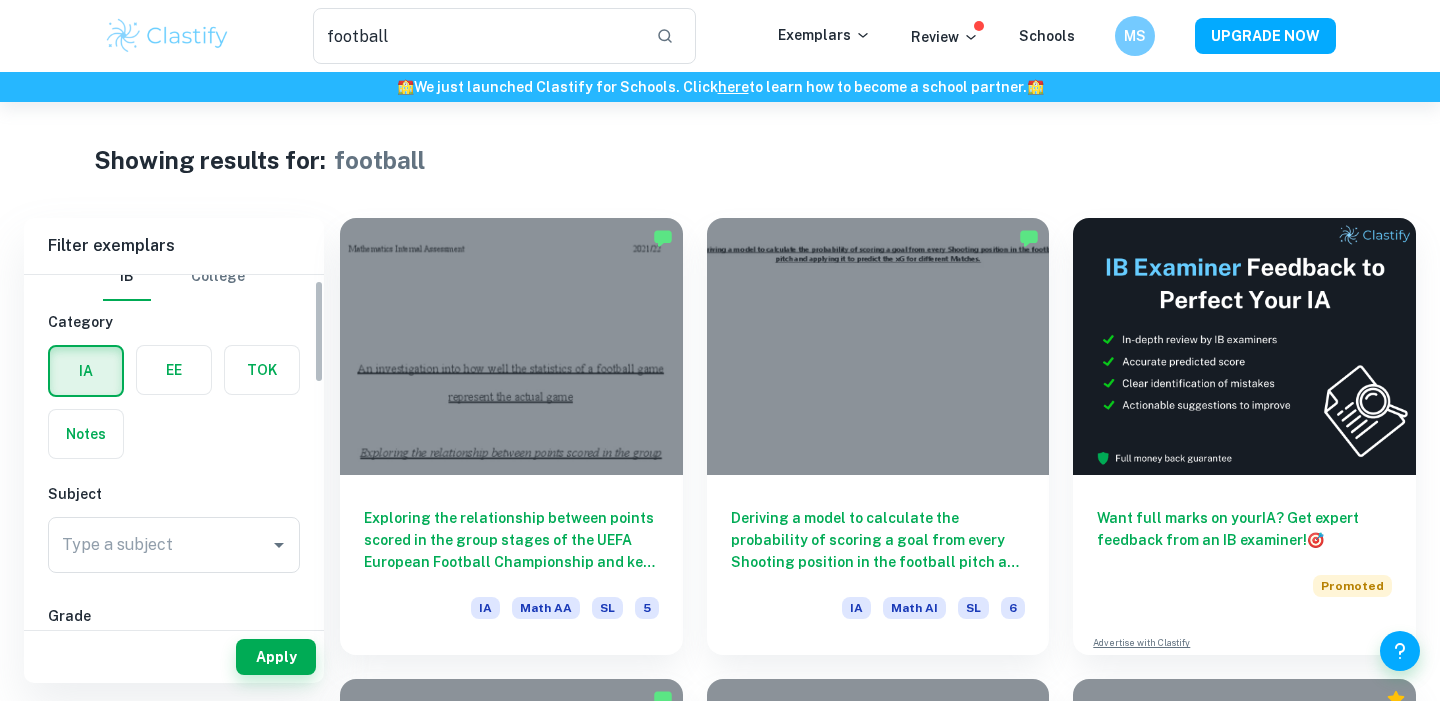 scroll, scrollTop: 25, scrollLeft: 0, axis: vertical 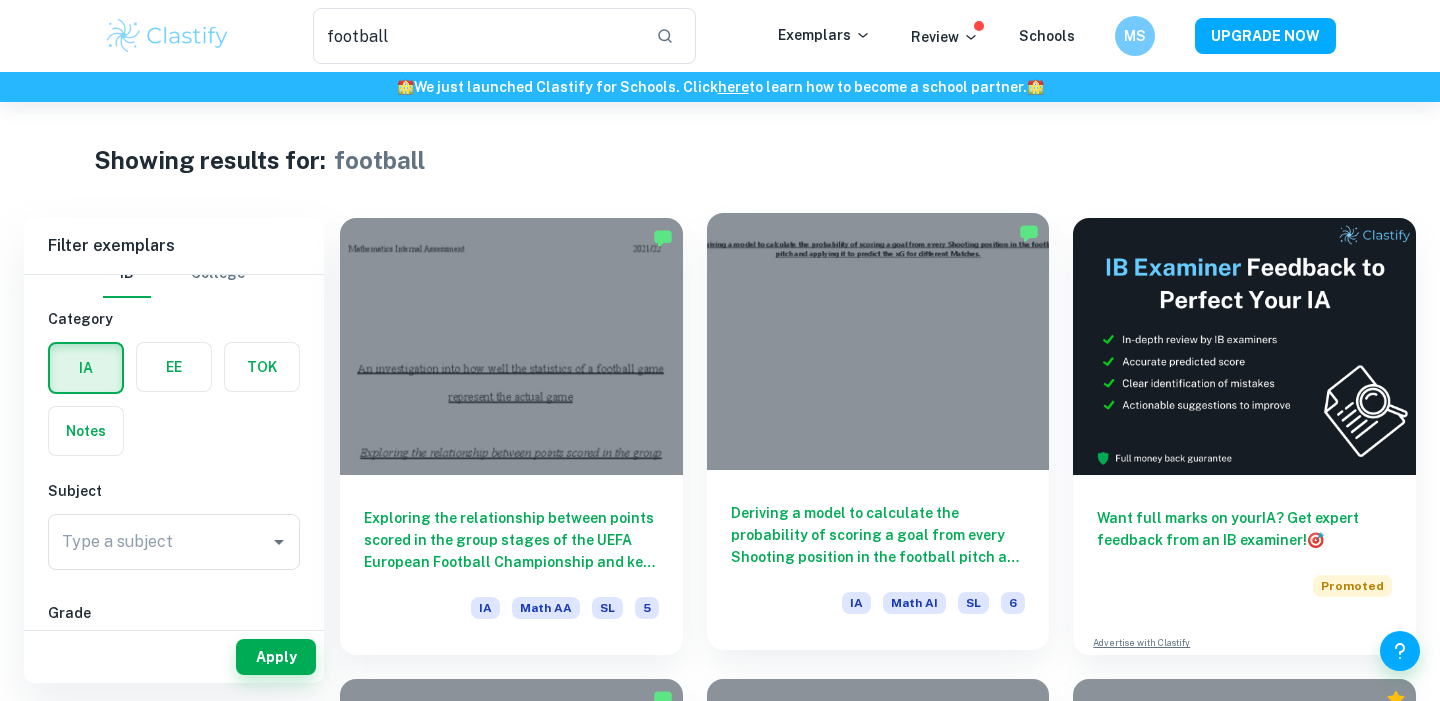 click on "Deriving a model to calculate the probability of scoring a goal from every Shooting position in the football pitch and applying it to predict the xG for different Matches." at bounding box center (878, 535) 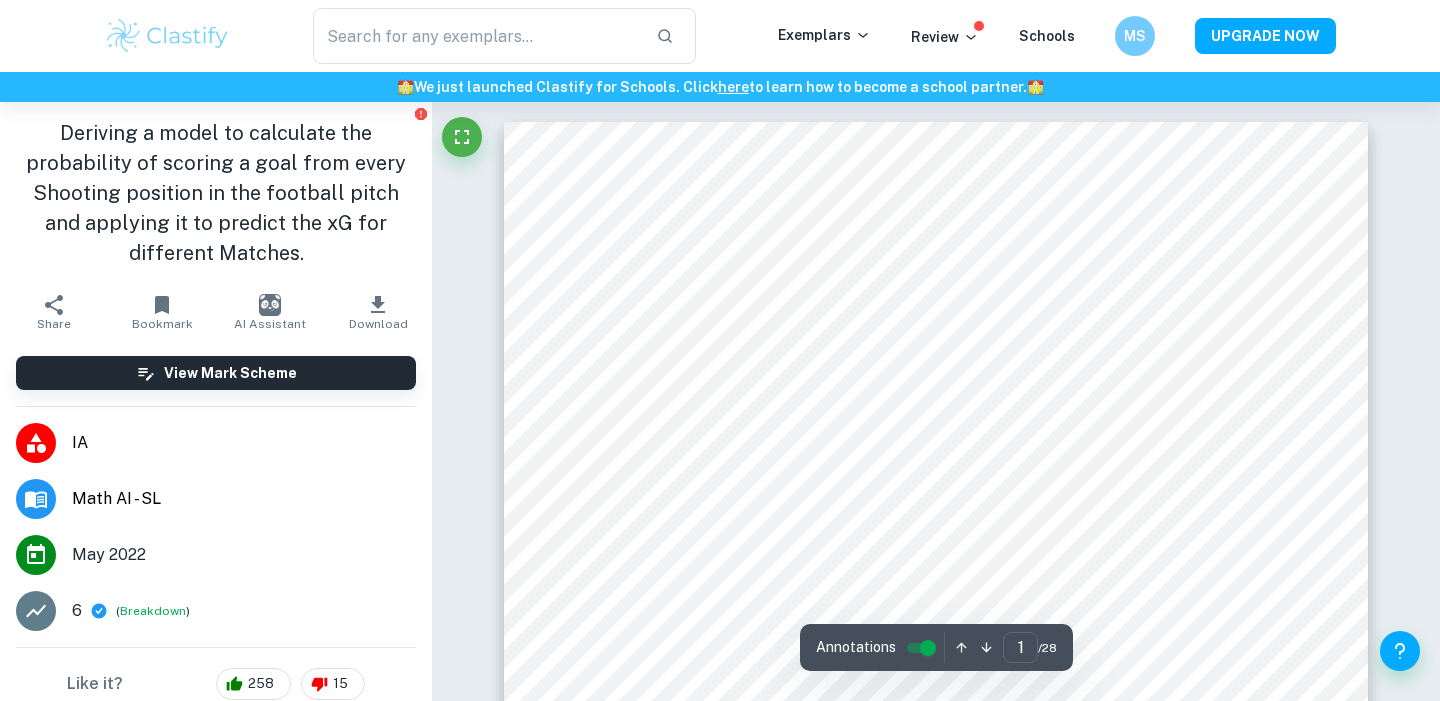 type on "football" 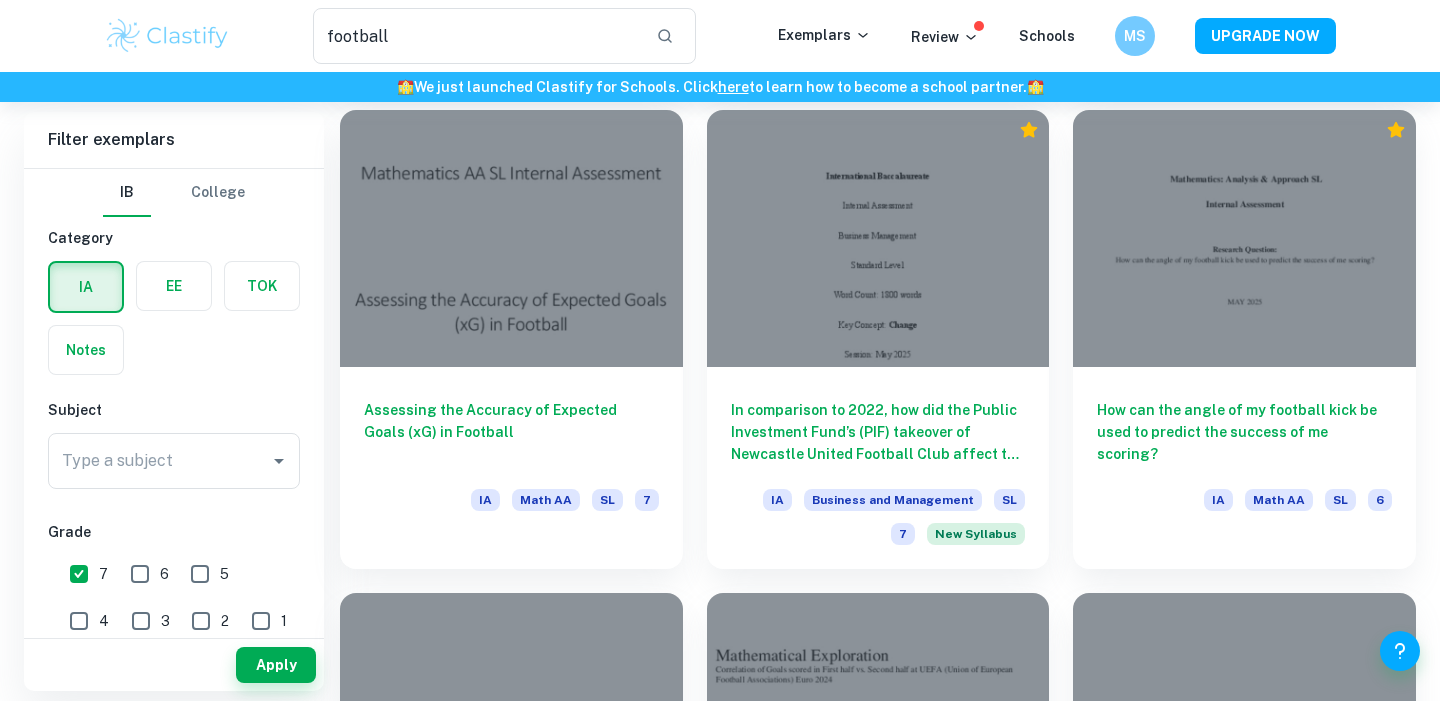 scroll, scrollTop: 1495, scrollLeft: 0, axis: vertical 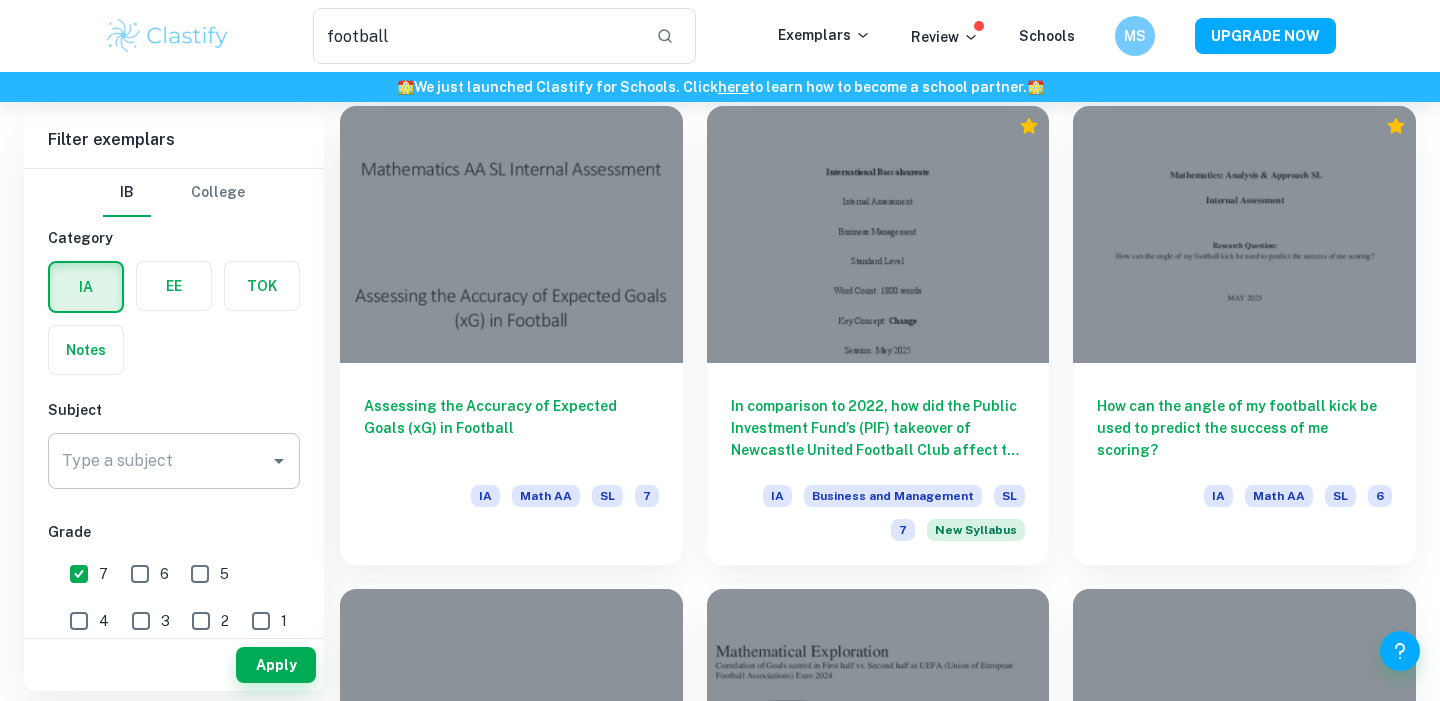 click on "Type a subject" at bounding box center [159, 461] 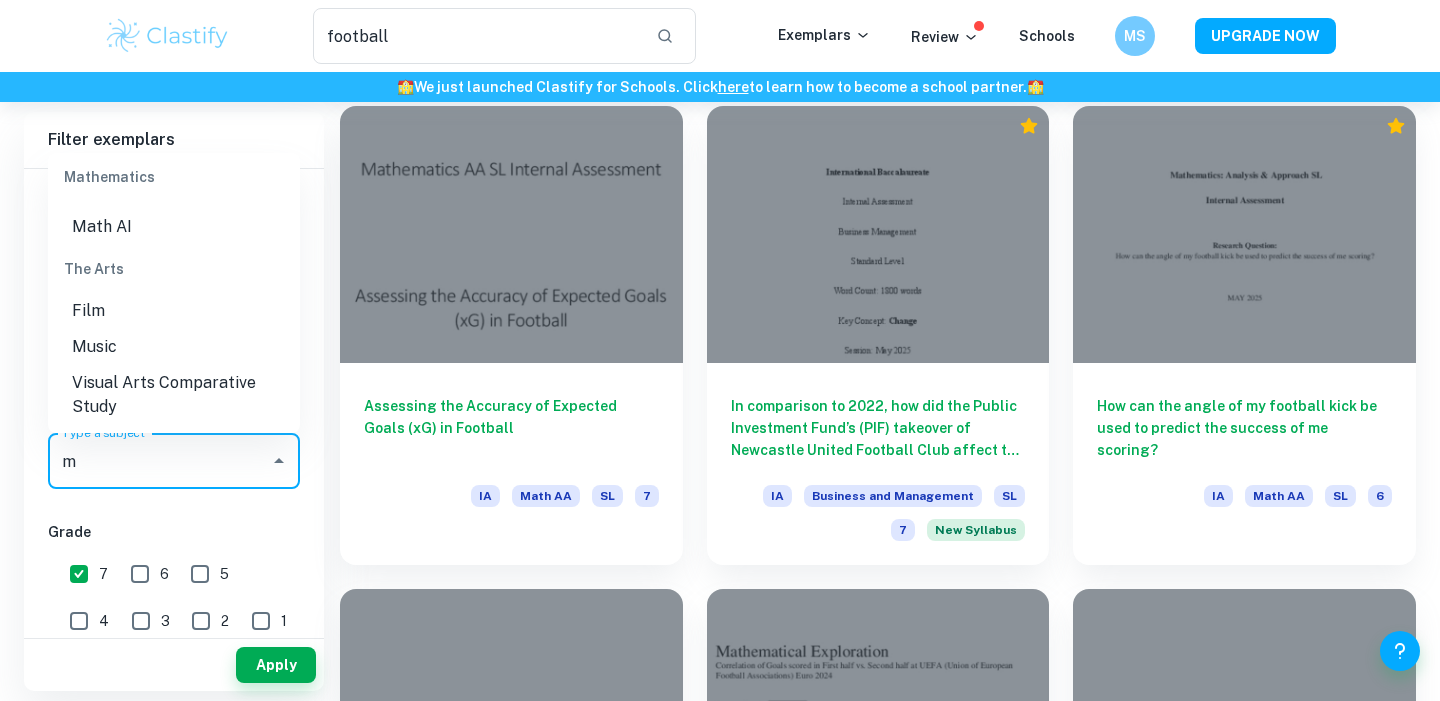 scroll, scrollTop: 0, scrollLeft: 0, axis: both 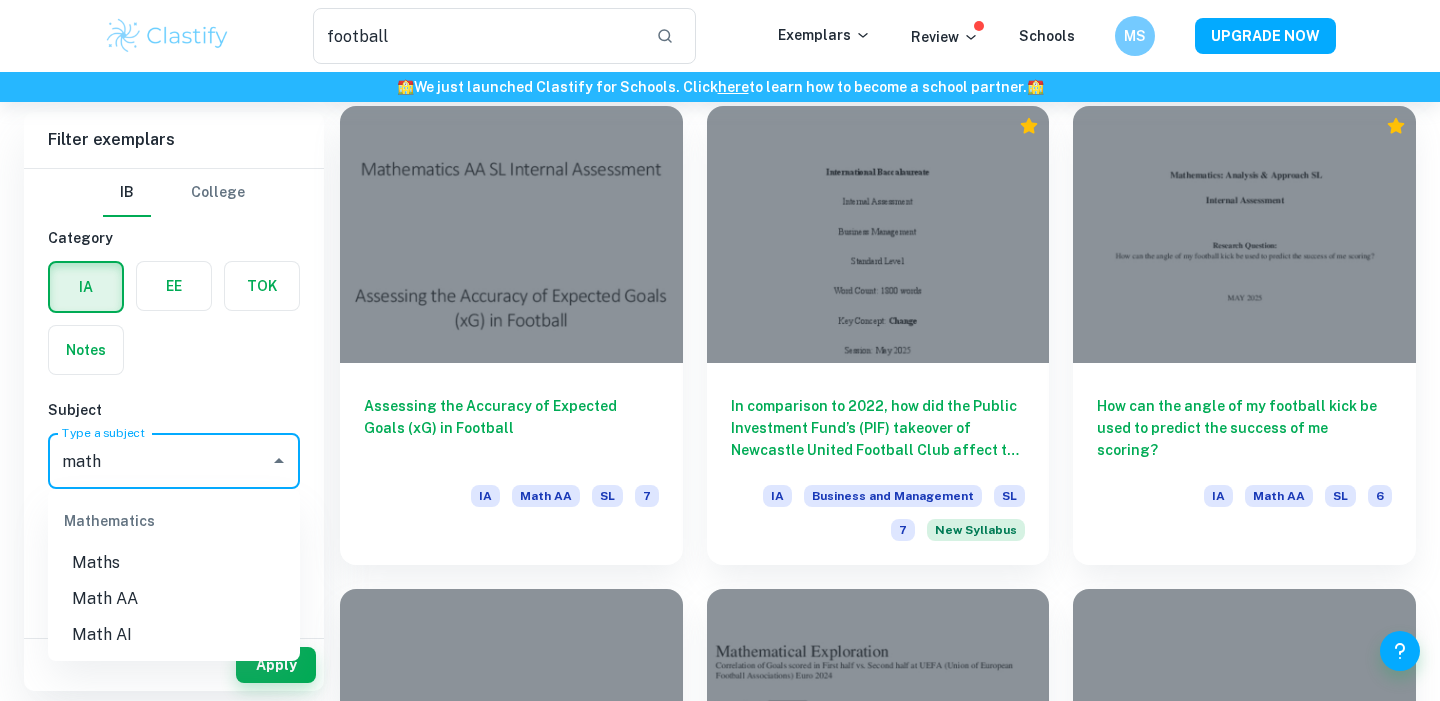 click on "Math AA" at bounding box center [174, 599] 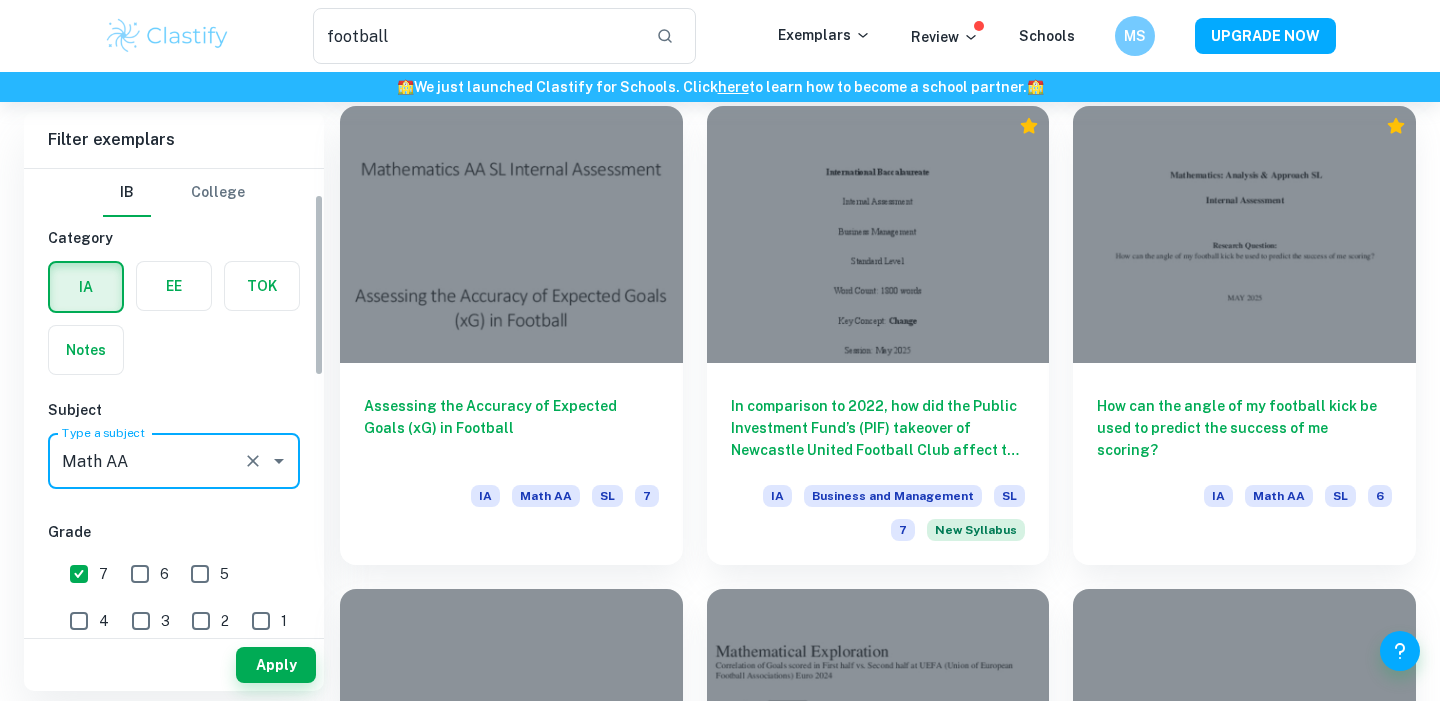 scroll, scrollTop: 702, scrollLeft: 0, axis: vertical 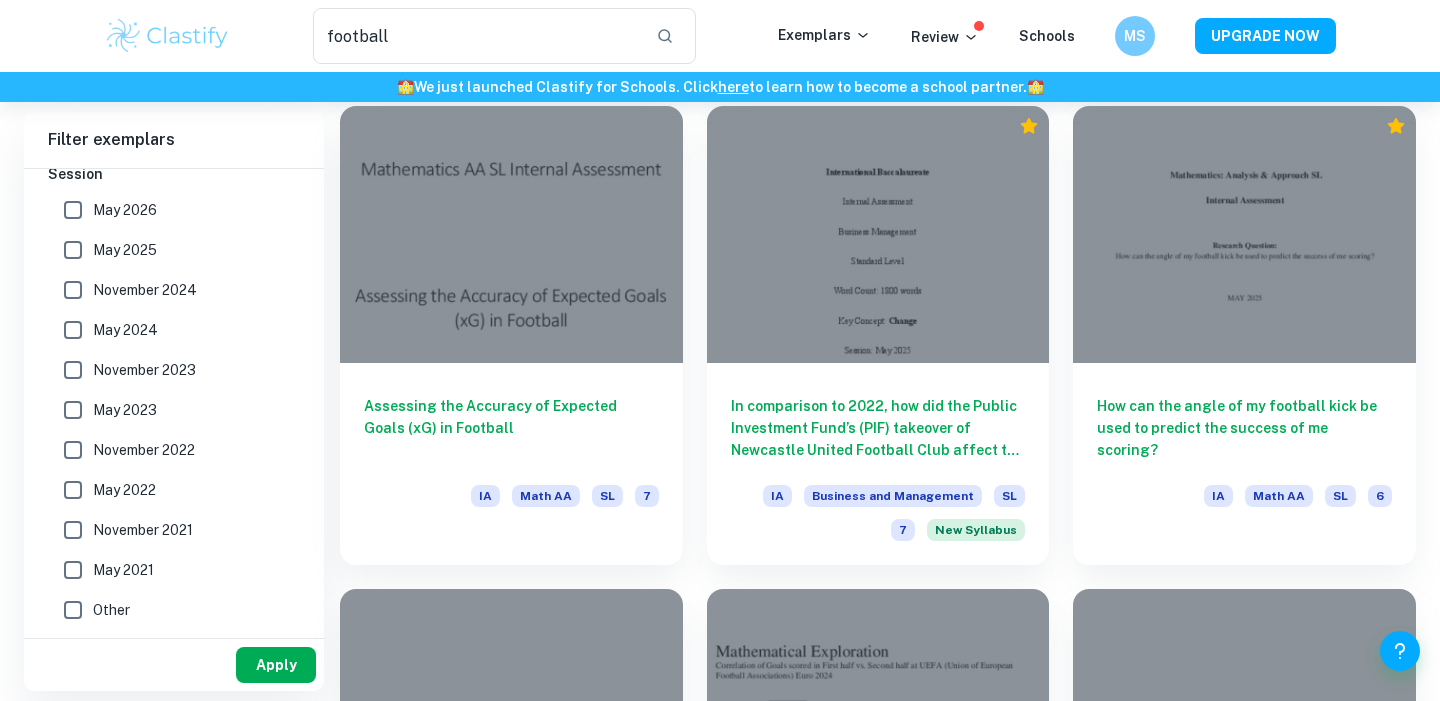 type on "Math AA" 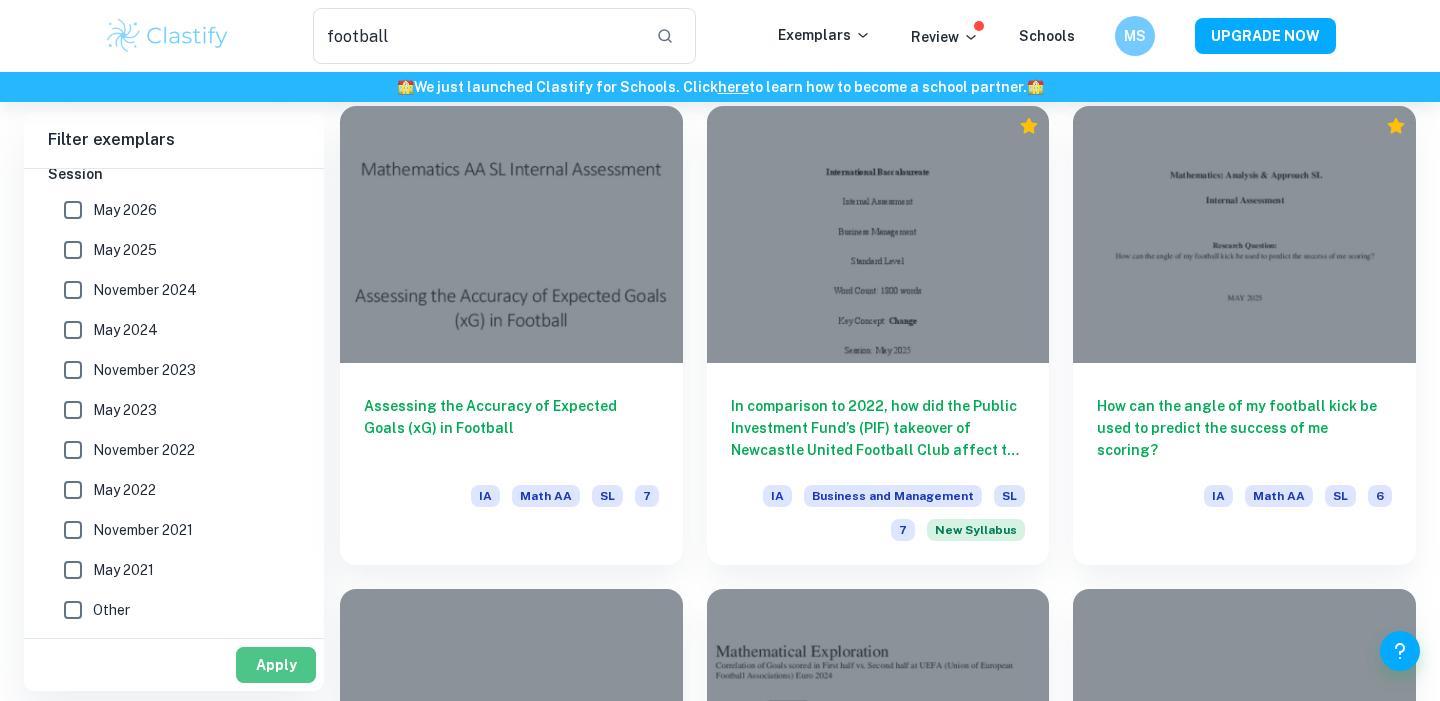 click on "Apply" at bounding box center [276, 665] 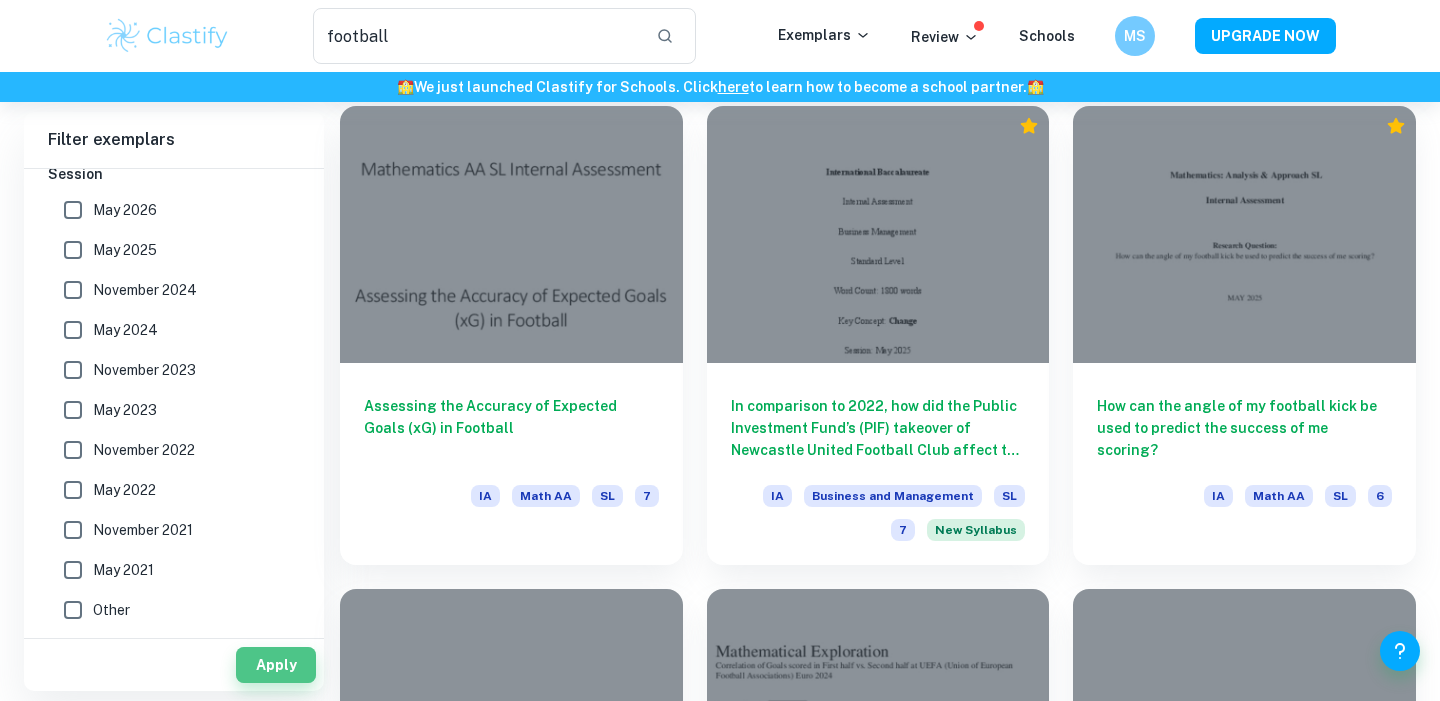 scroll, scrollTop: 0, scrollLeft: 0, axis: both 